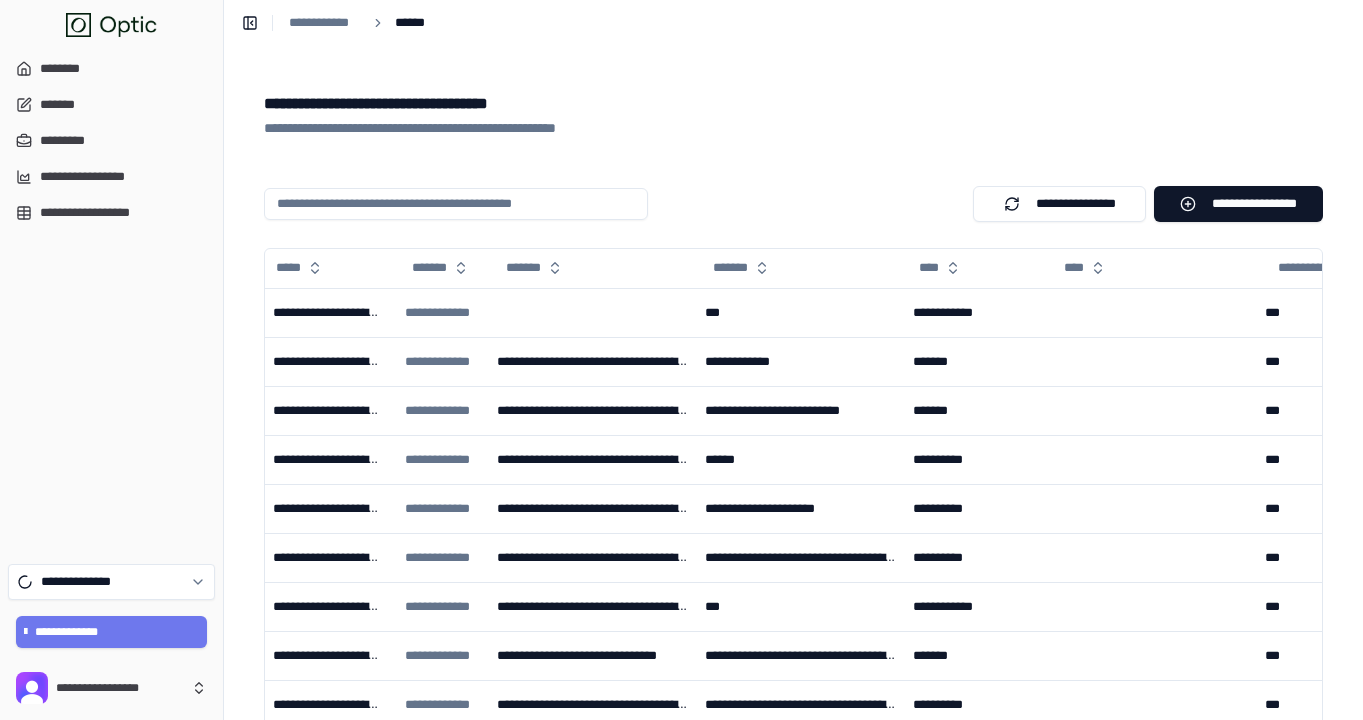 scroll, scrollTop: 0, scrollLeft: 0, axis: both 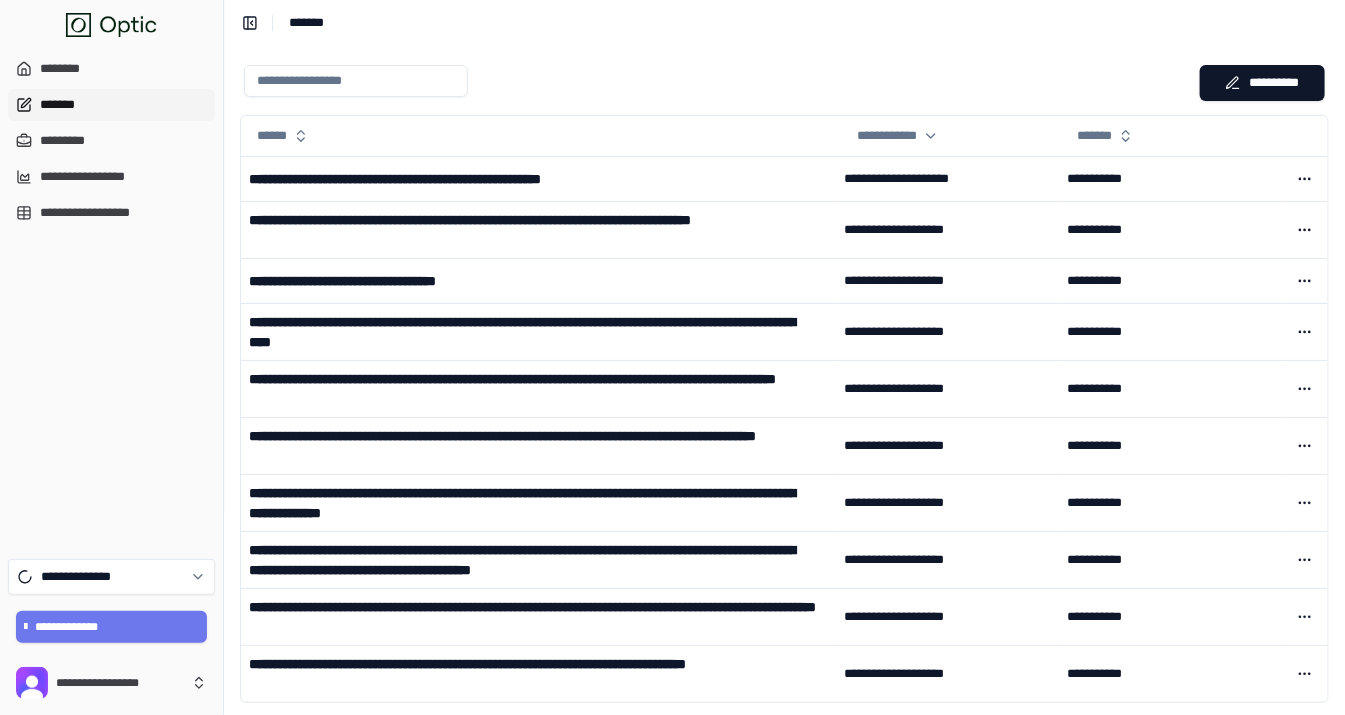 click at bounding box center (356, 81) 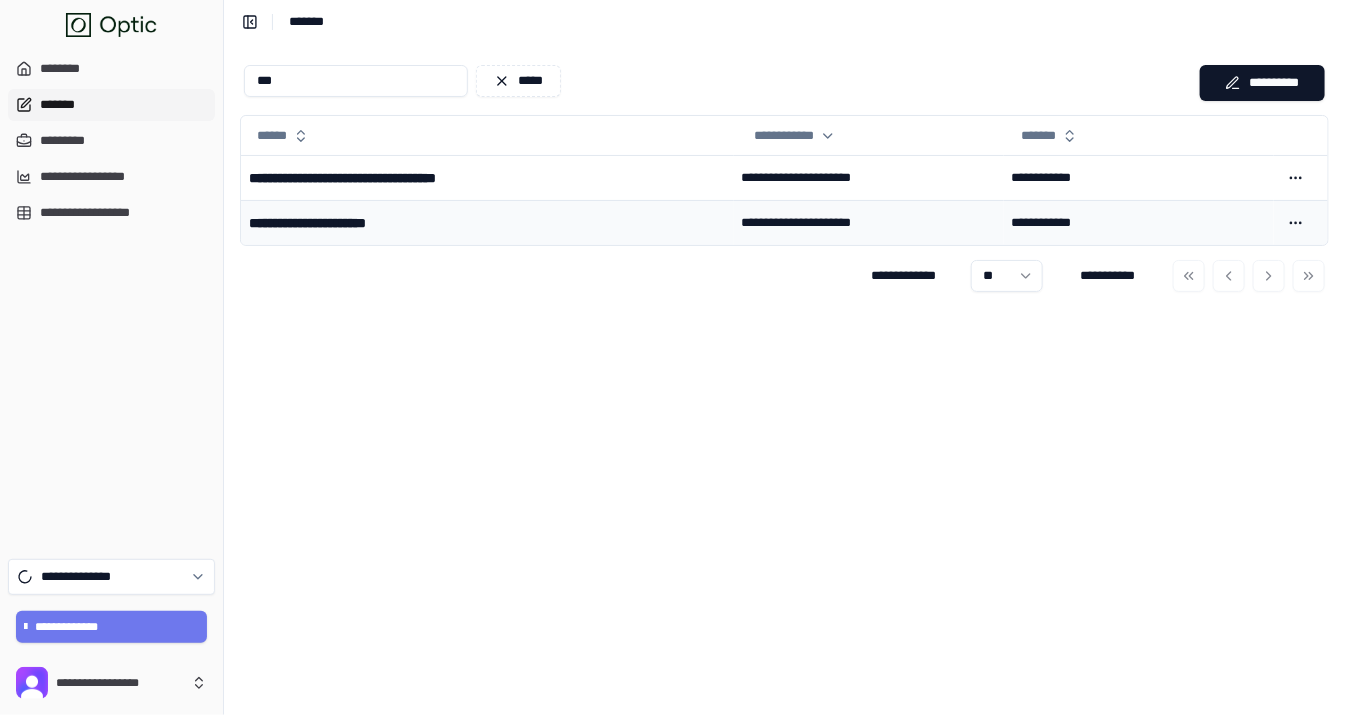 type on "***" 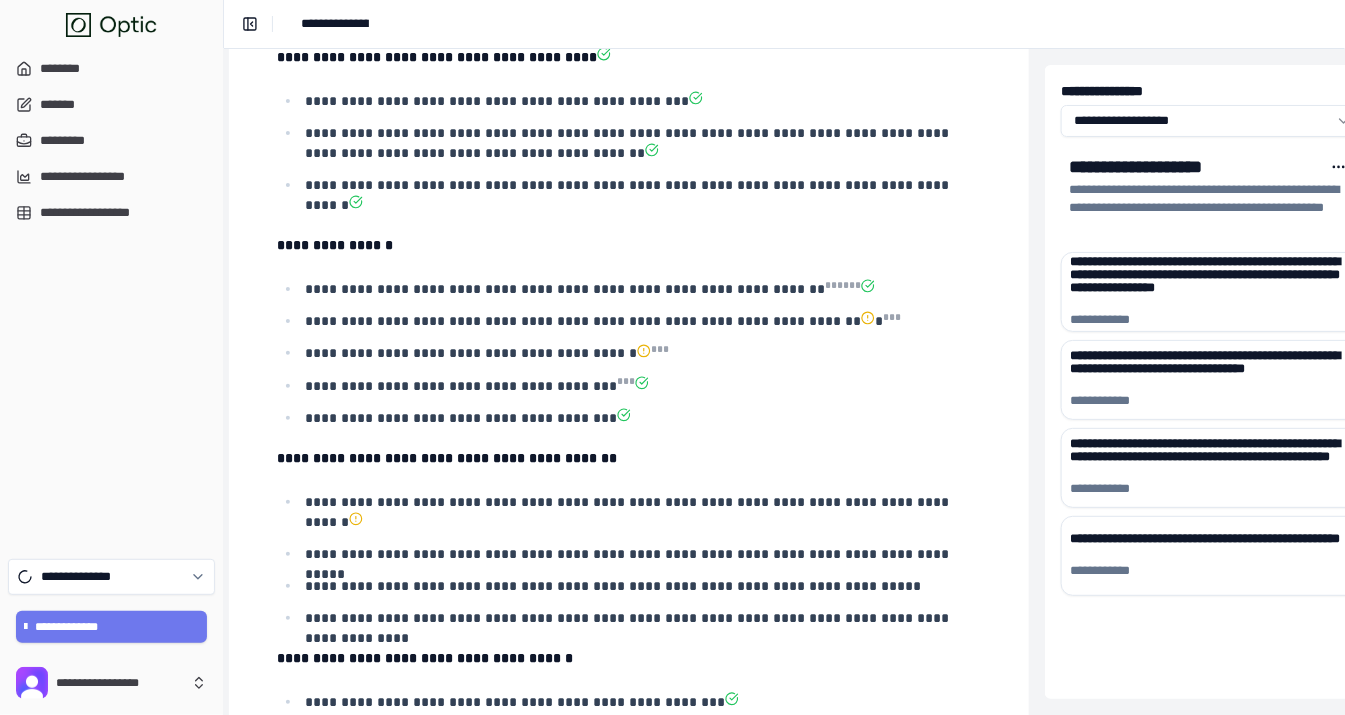 scroll, scrollTop: 0, scrollLeft: 307, axis: horizontal 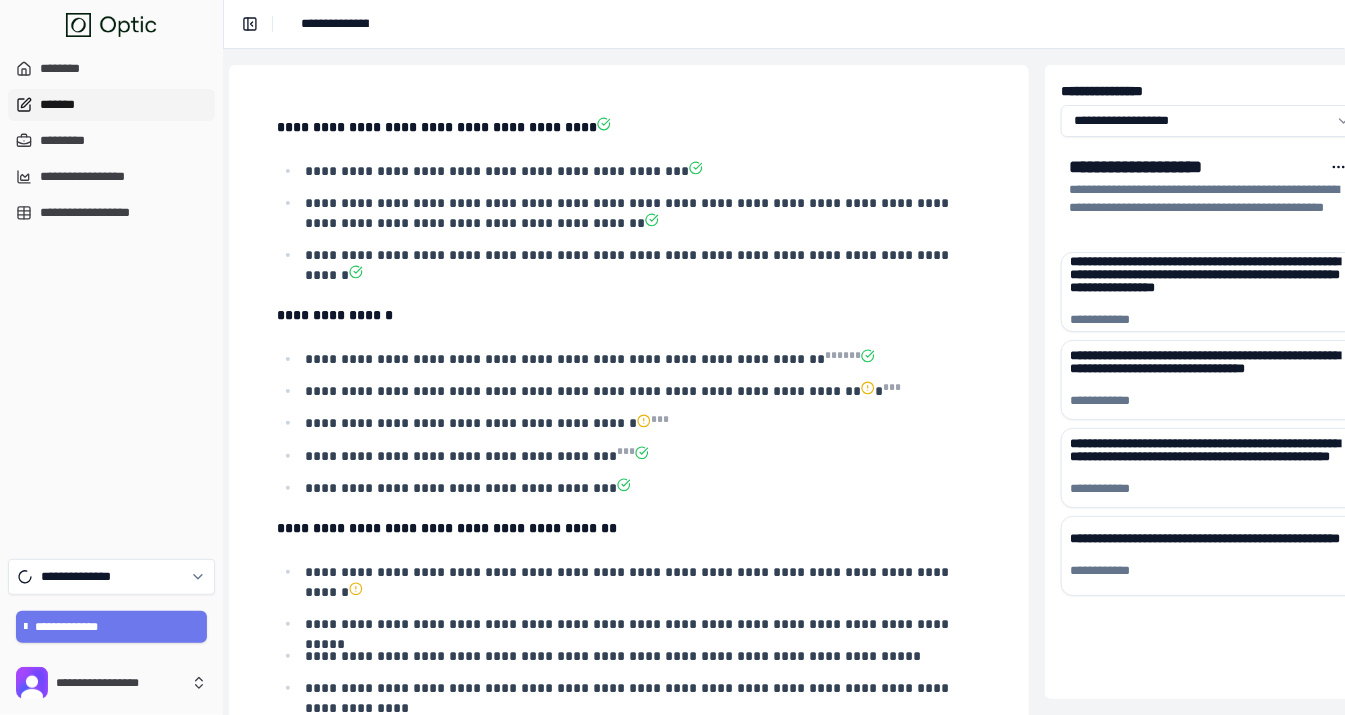 click on "*******" at bounding box center (111, 105) 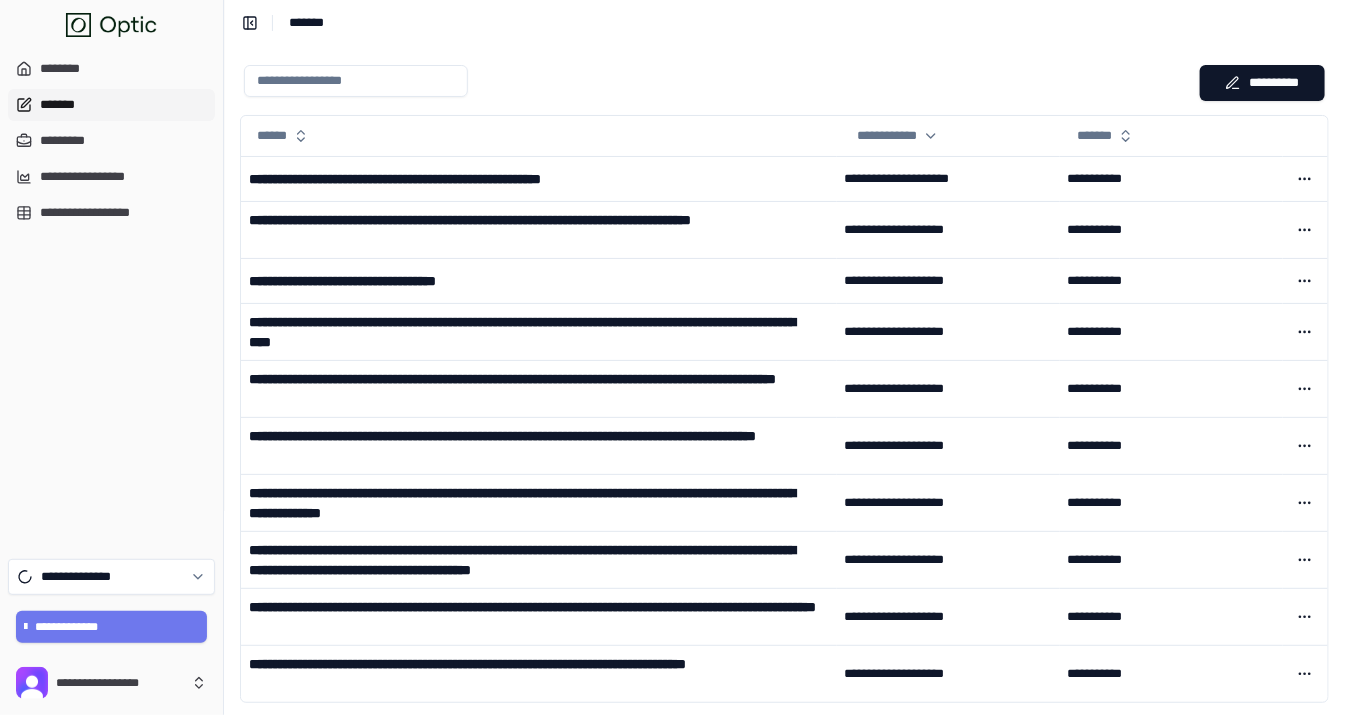 click at bounding box center (356, 81) 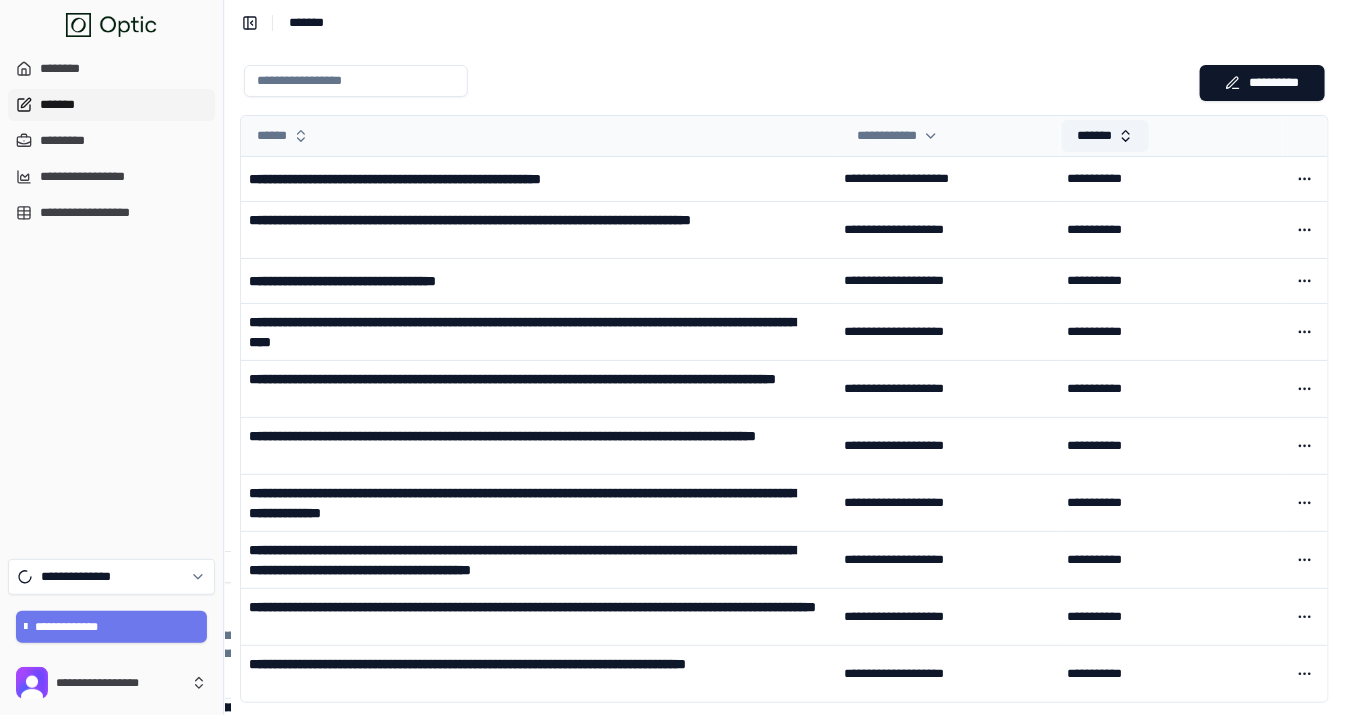 click on "*******" at bounding box center (1105, 136) 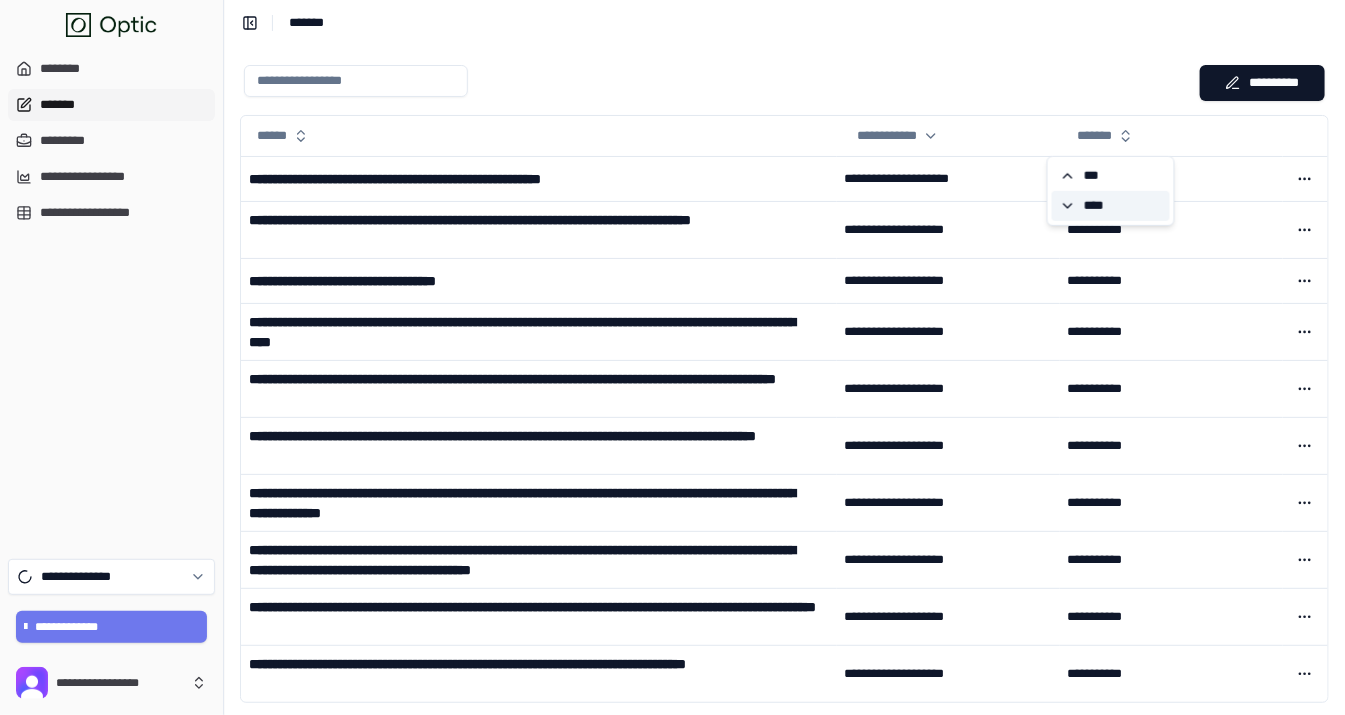 click on "****" at bounding box center (1111, 206) 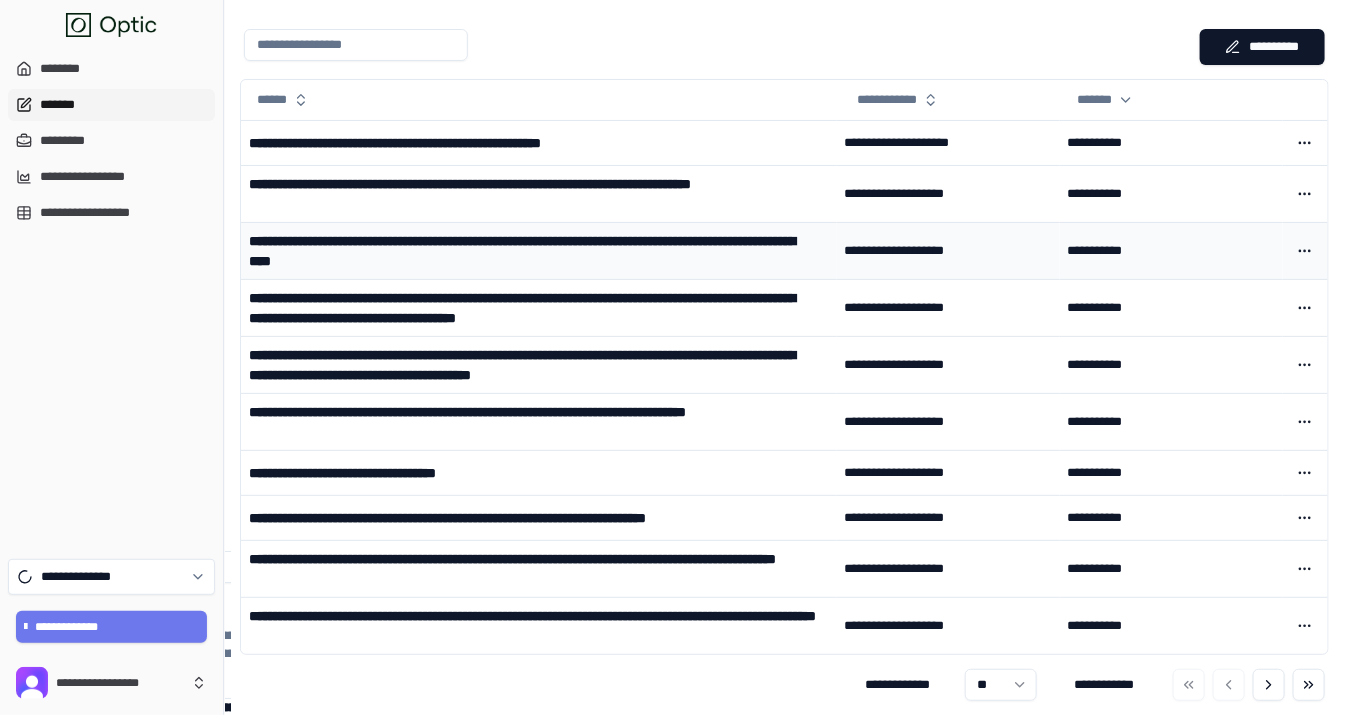 scroll, scrollTop: 42, scrollLeft: 0, axis: vertical 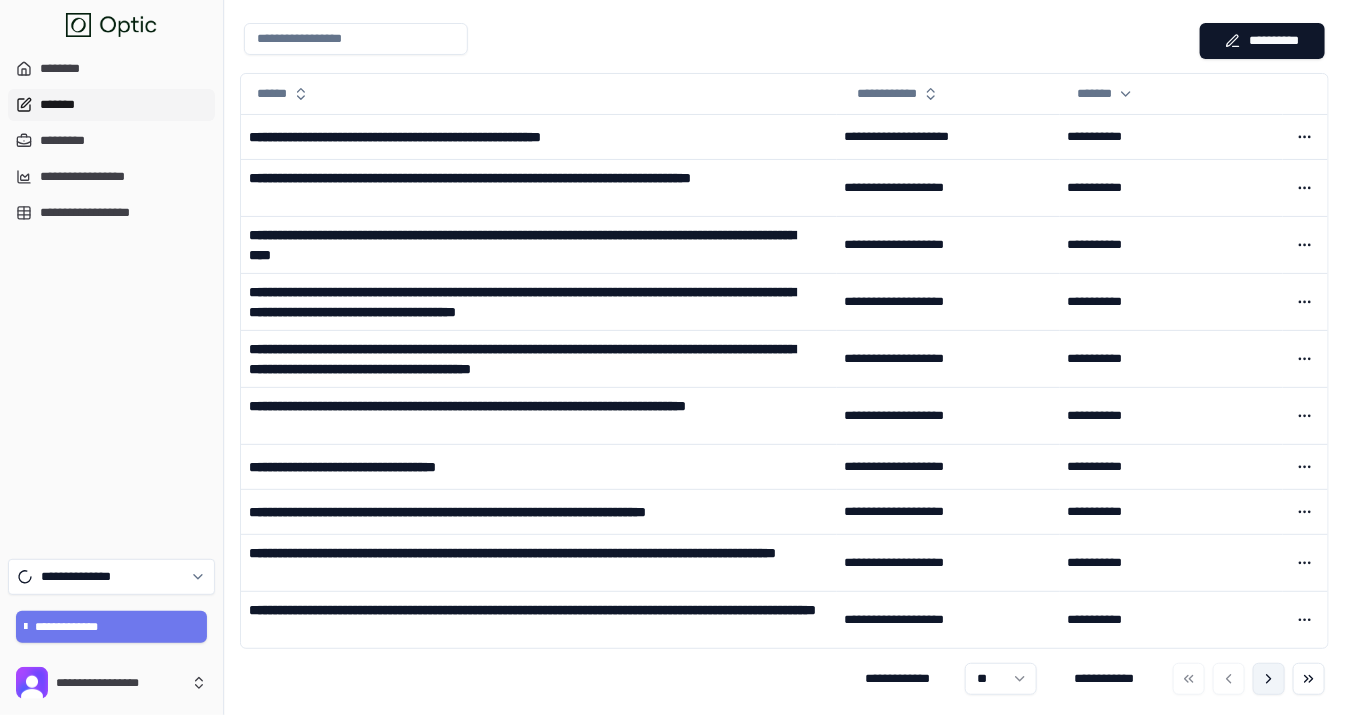 click at bounding box center (1269, 679) 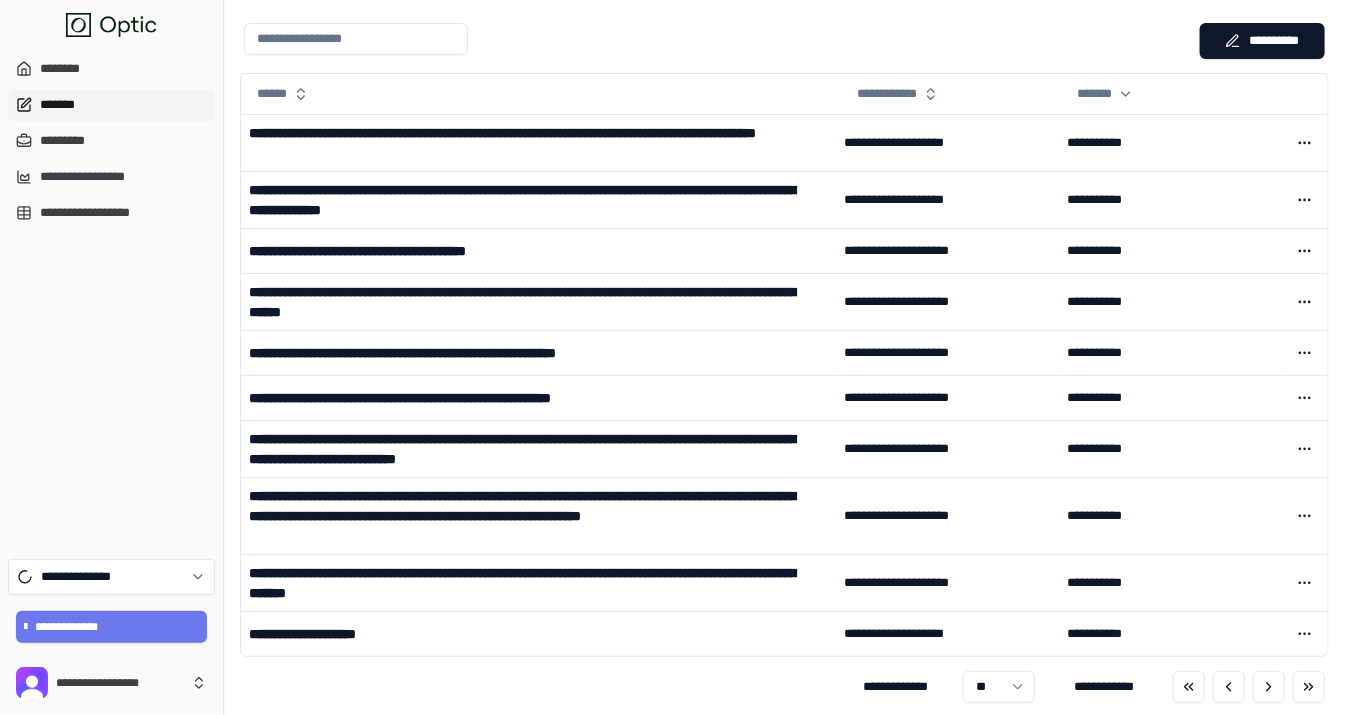 click at bounding box center [356, 39] 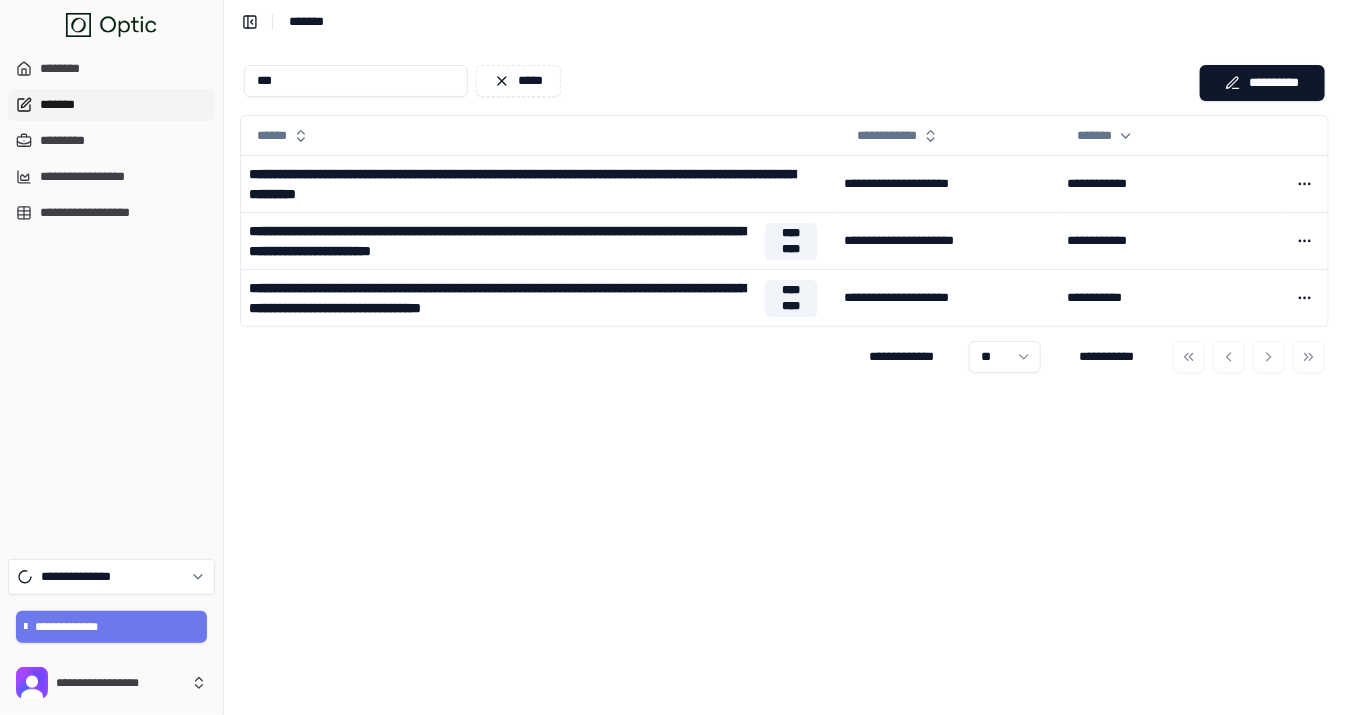 scroll, scrollTop: 0, scrollLeft: 0, axis: both 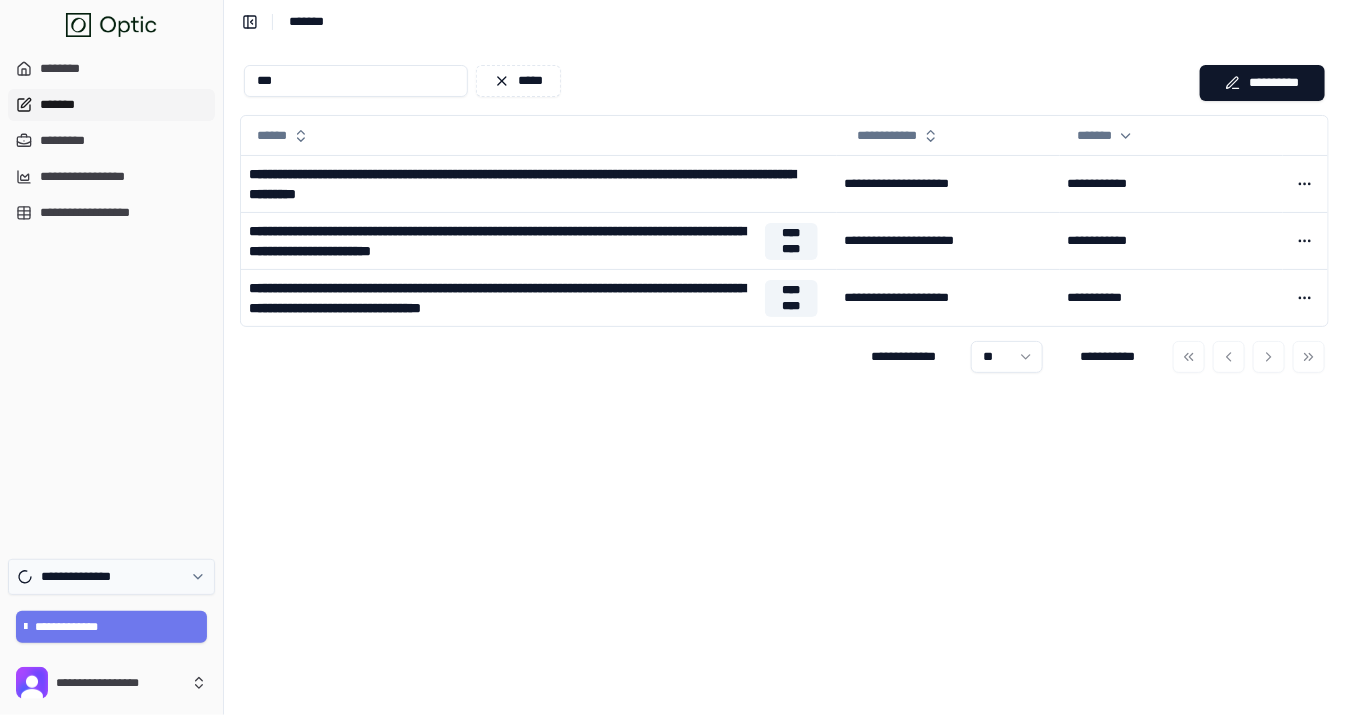 type on "***" 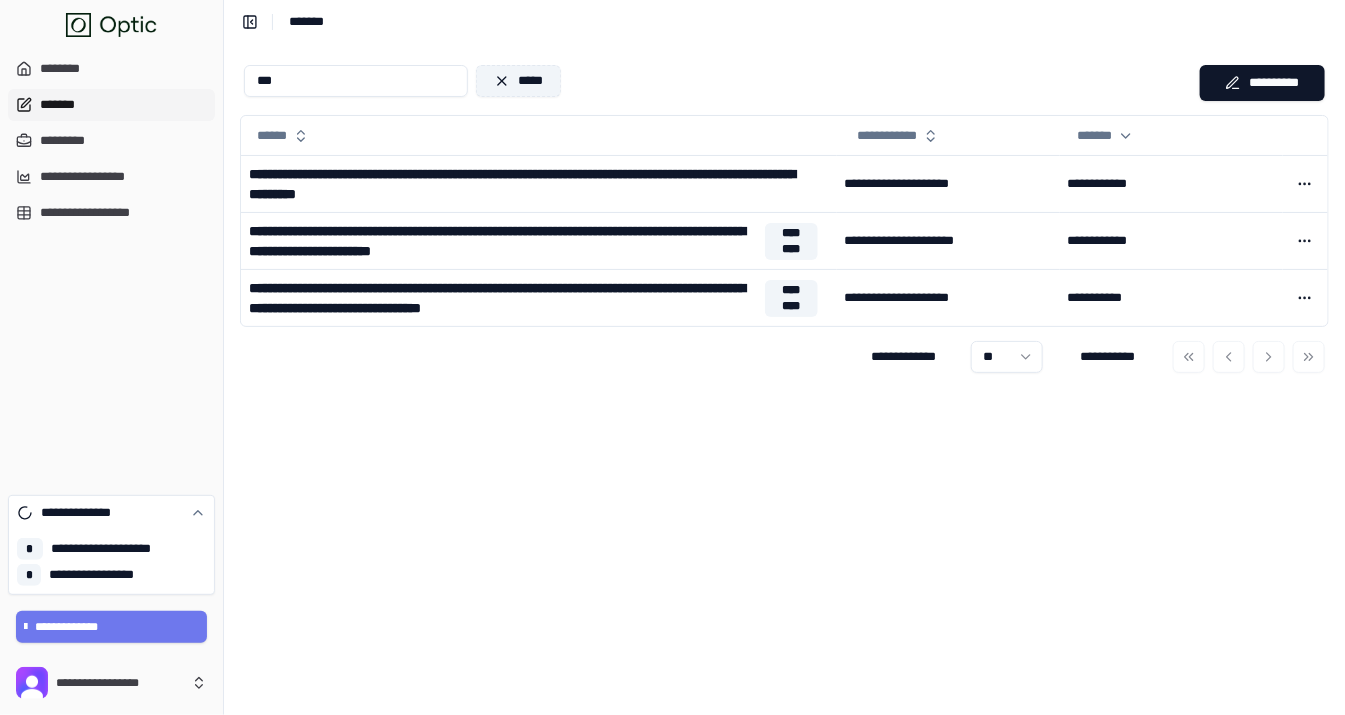 click on "*****" at bounding box center [518, 81] 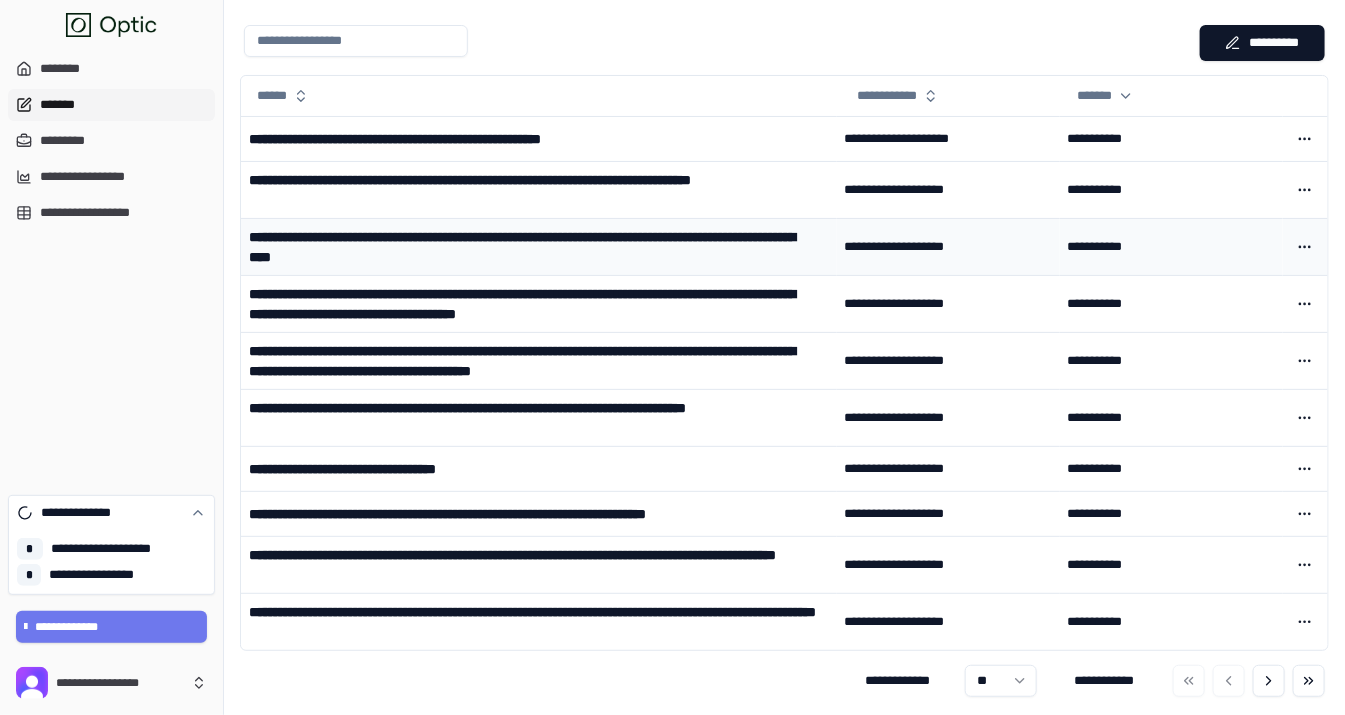 scroll, scrollTop: 42, scrollLeft: 0, axis: vertical 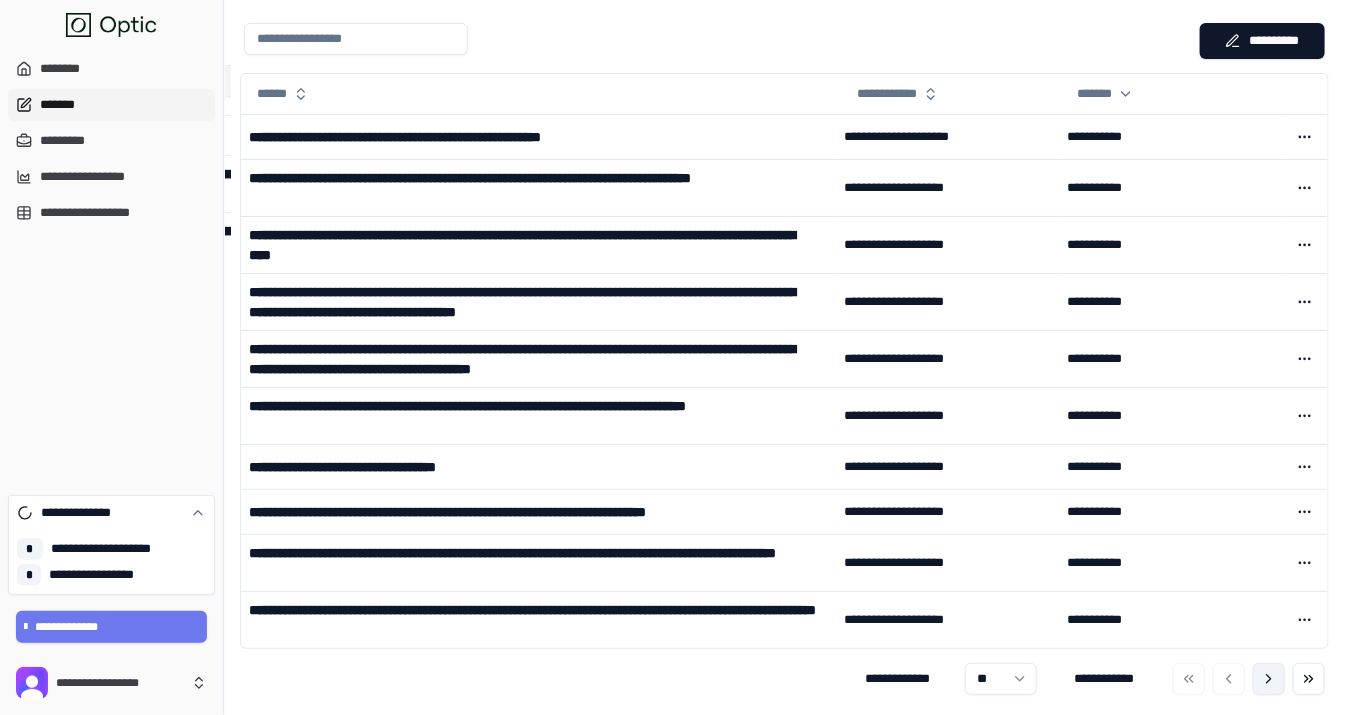 click at bounding box center [1269, 679] 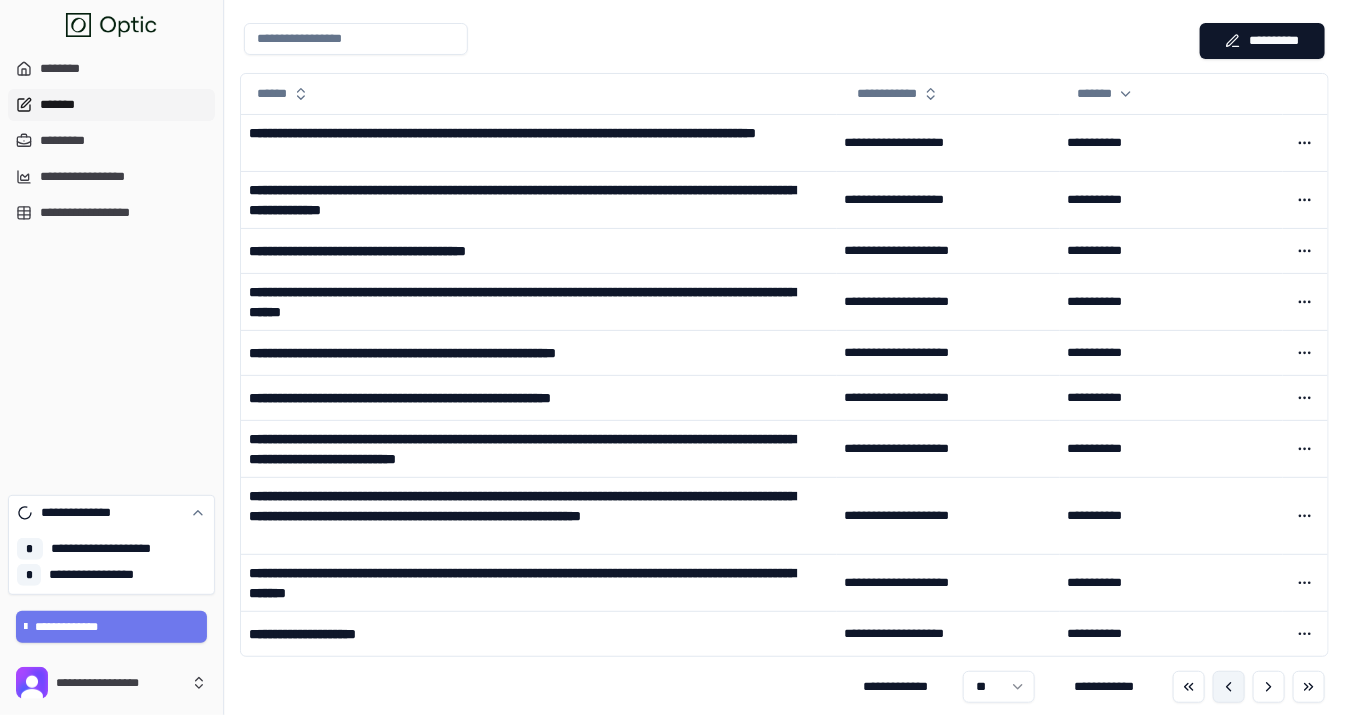 click at bounding box center [1229, 687] 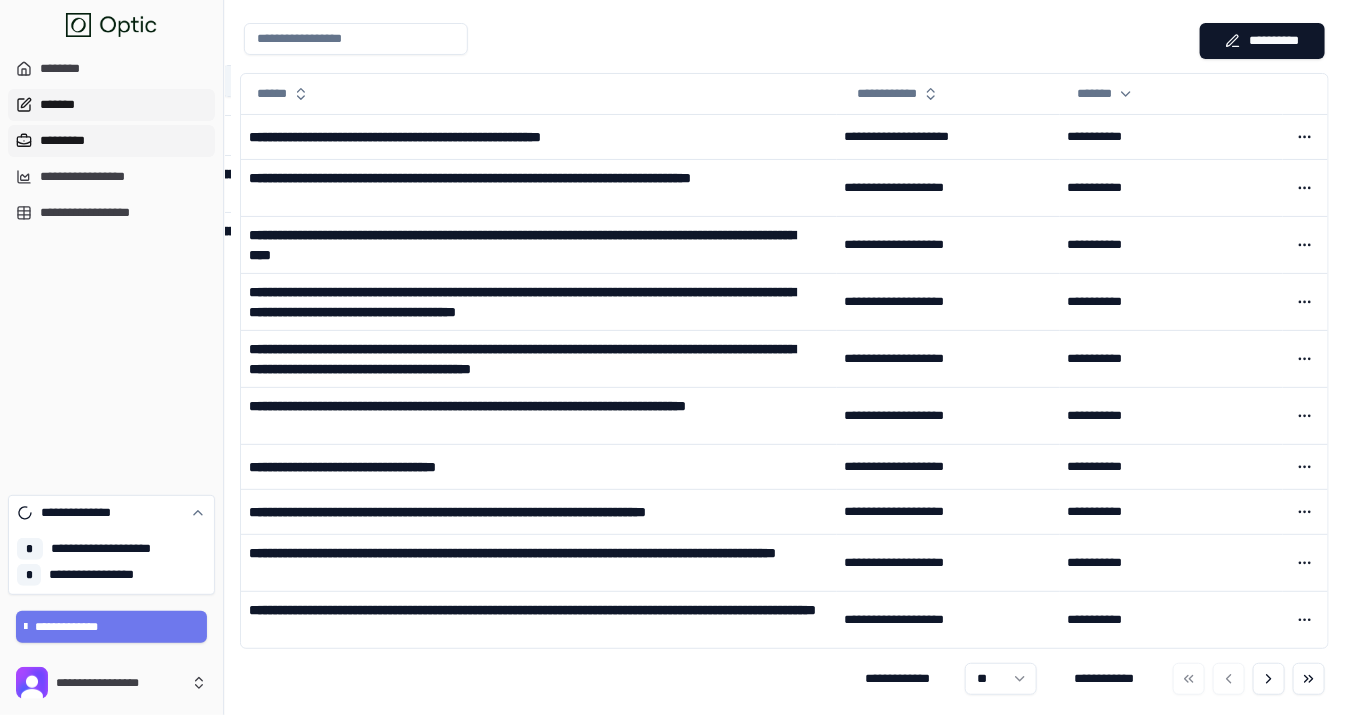 click on "*********" at bounding box center (111, 141) 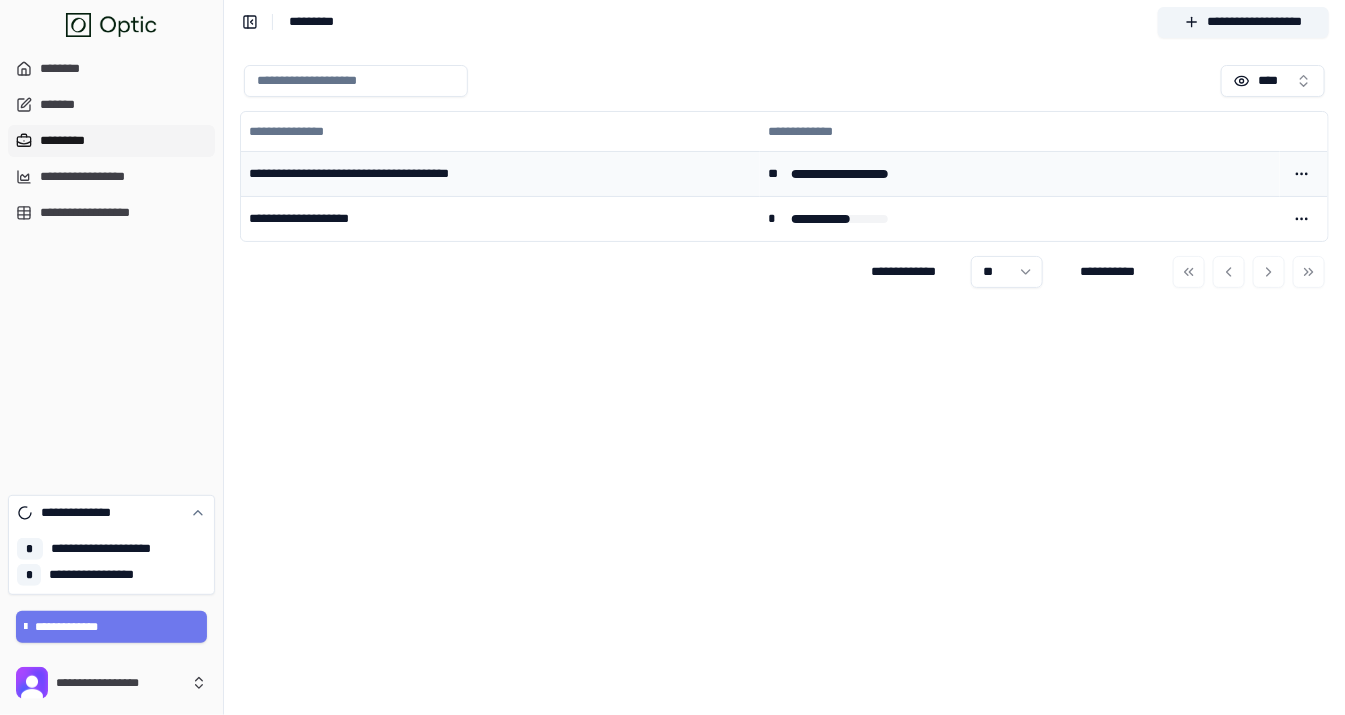 click on "**********" at bounding box center (500, 174) 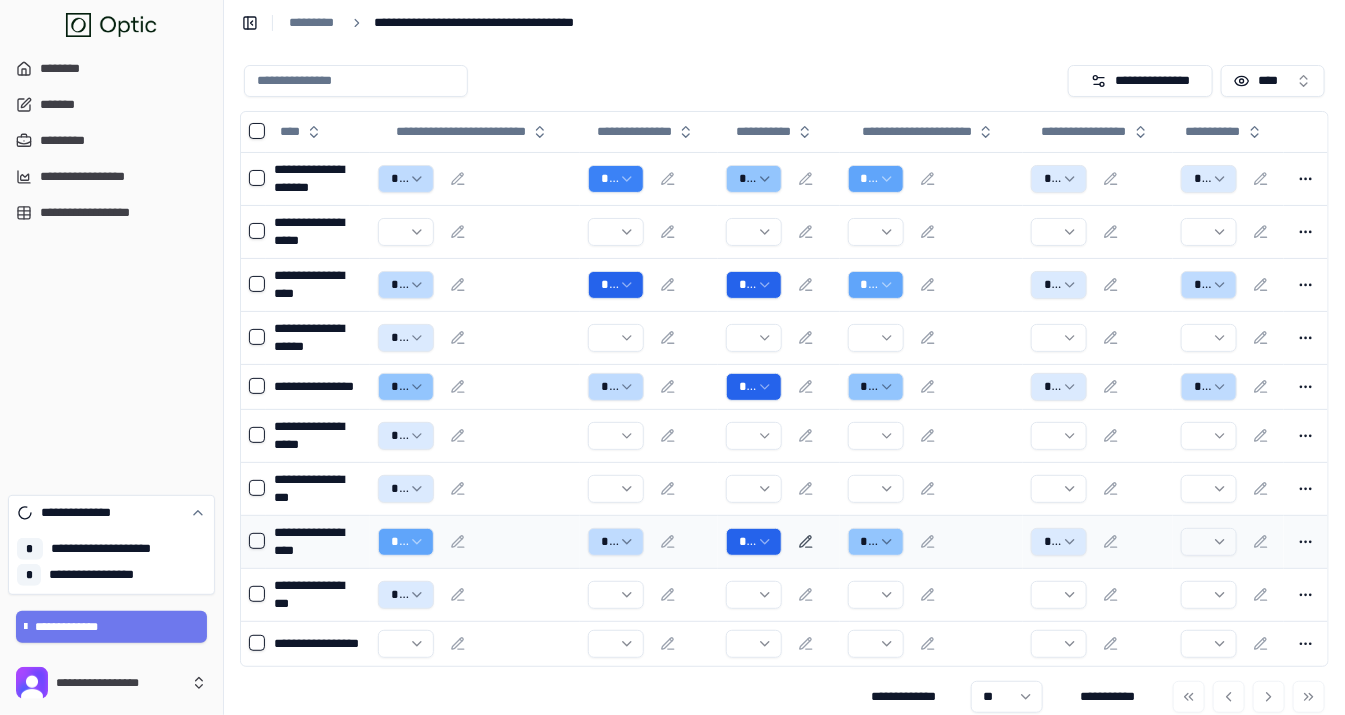 click 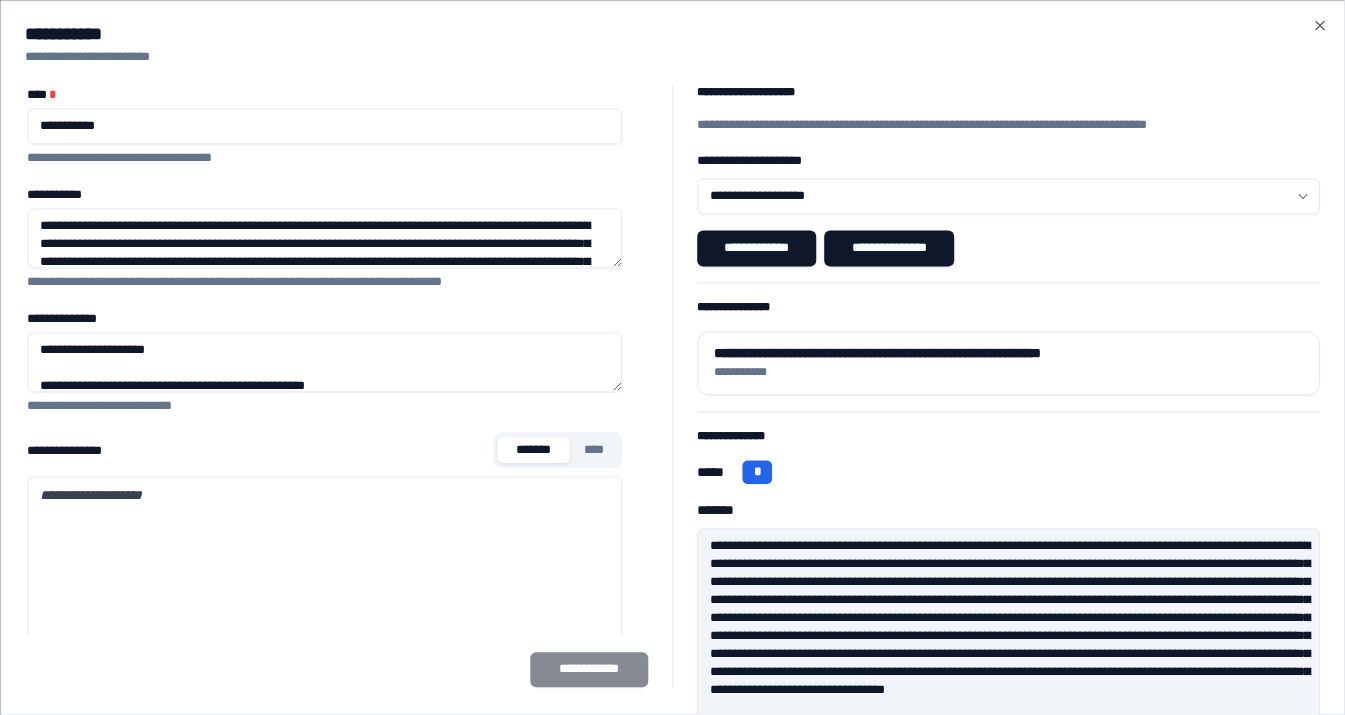 scroll, scrollTop: 15, scrollLeft: 0, axis: vertical 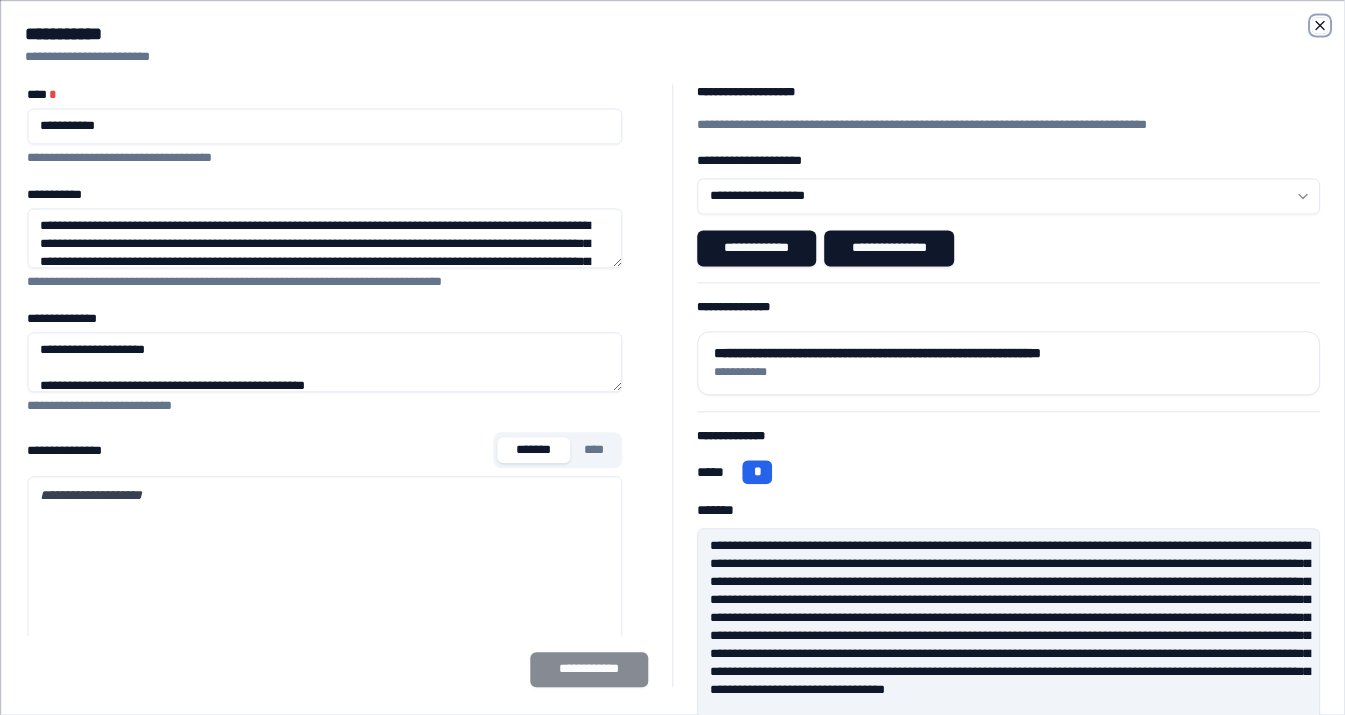 click 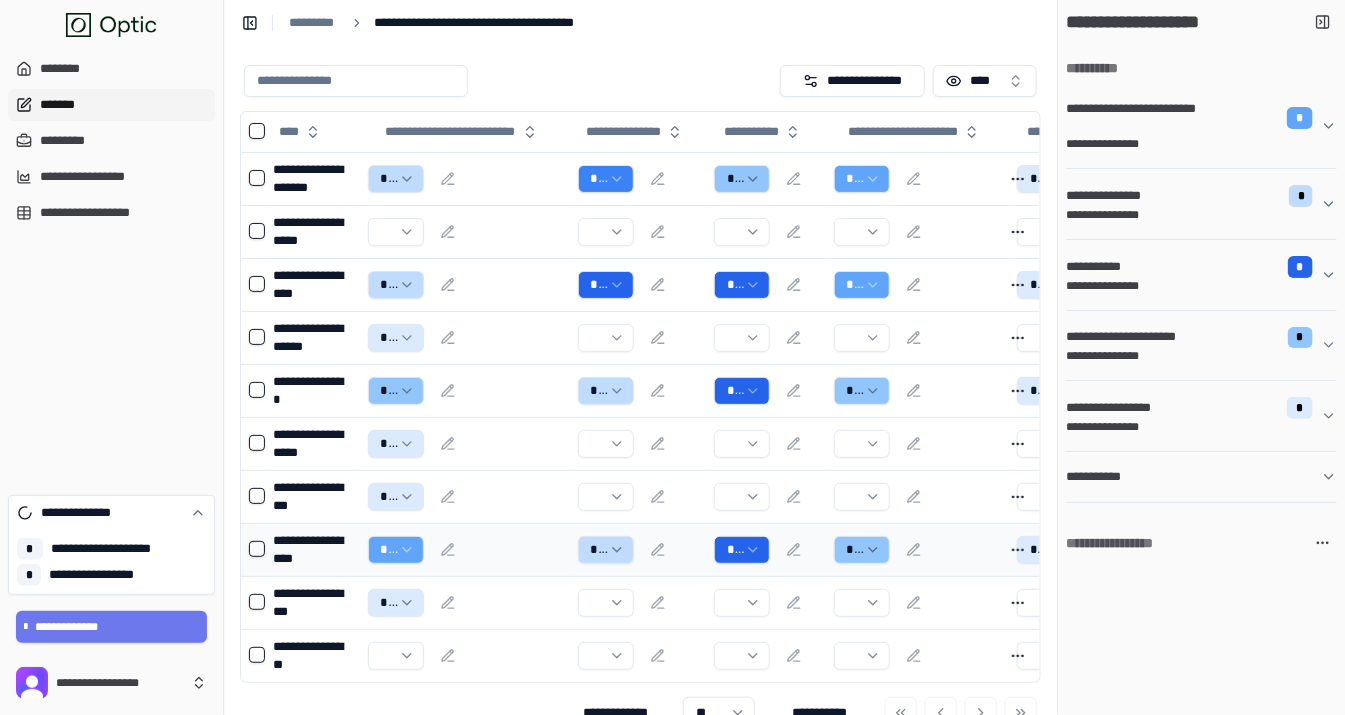 click on "*******" at bounding box center (111, 105) 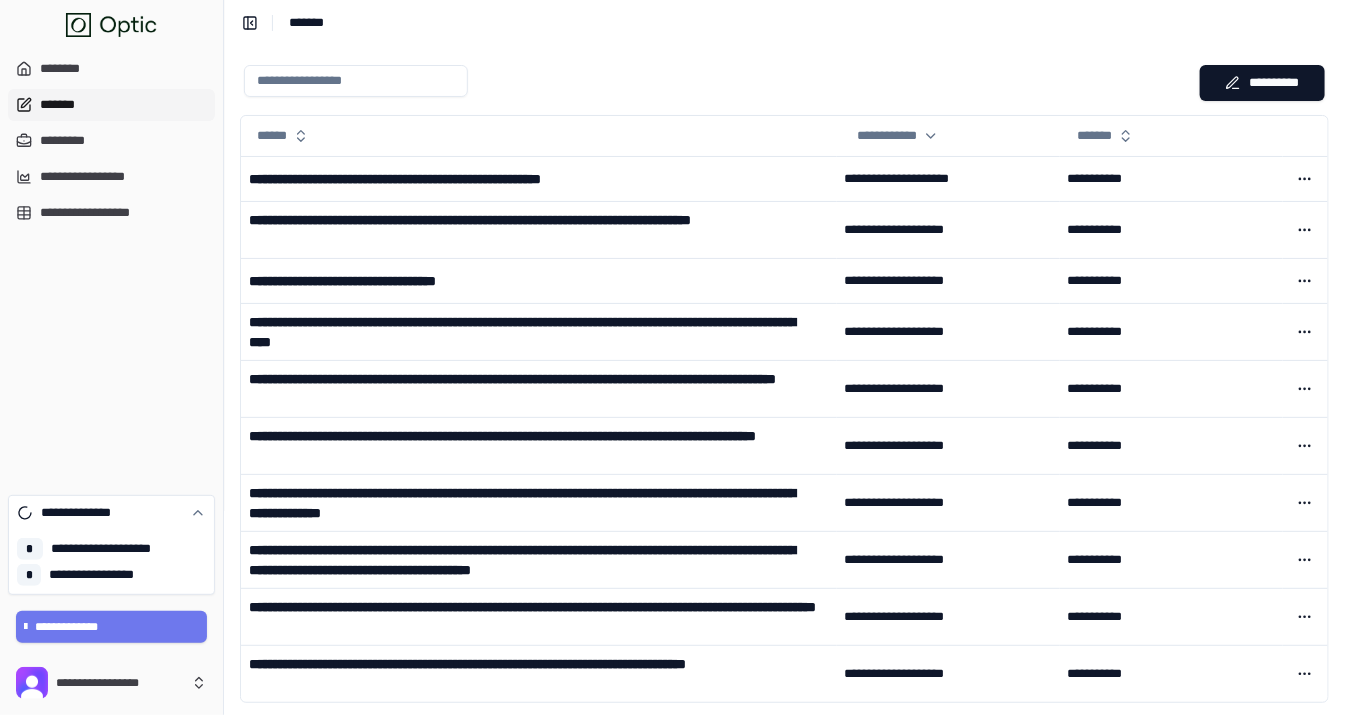 click on "**********" at bounding box center [784, 83] 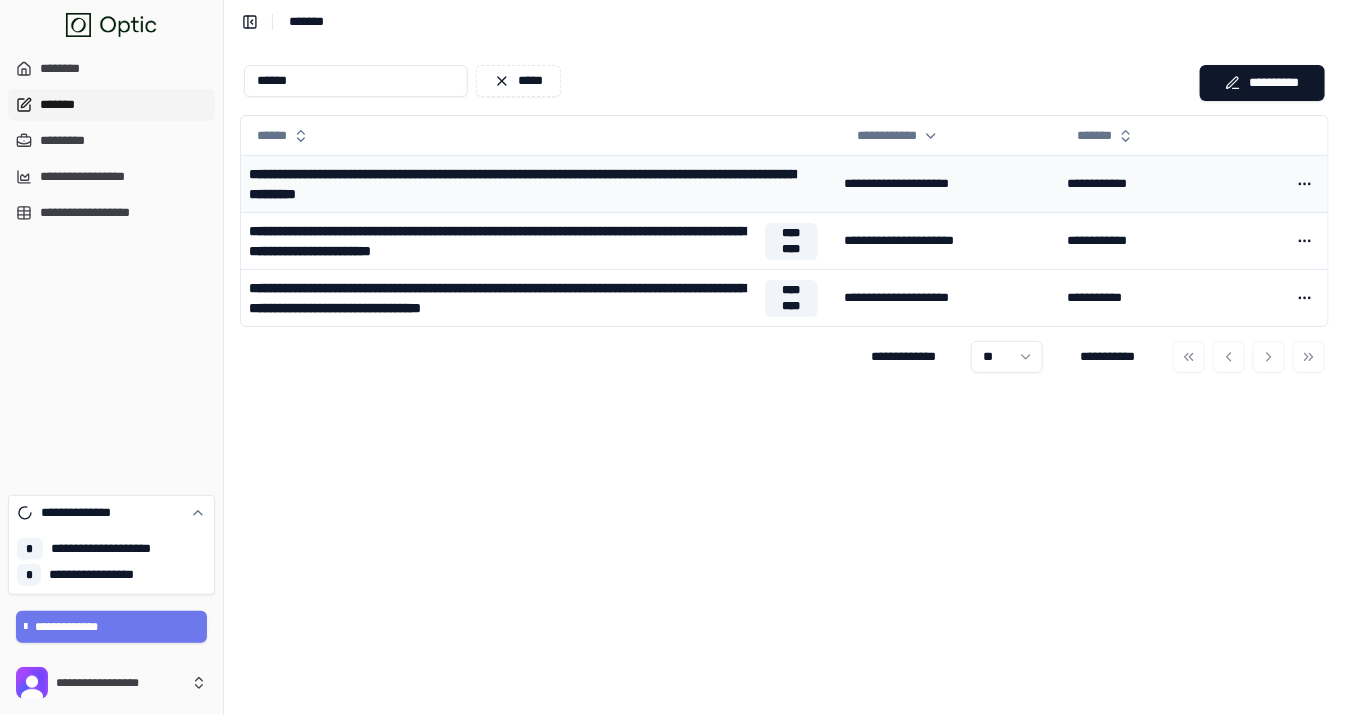 type on "******" 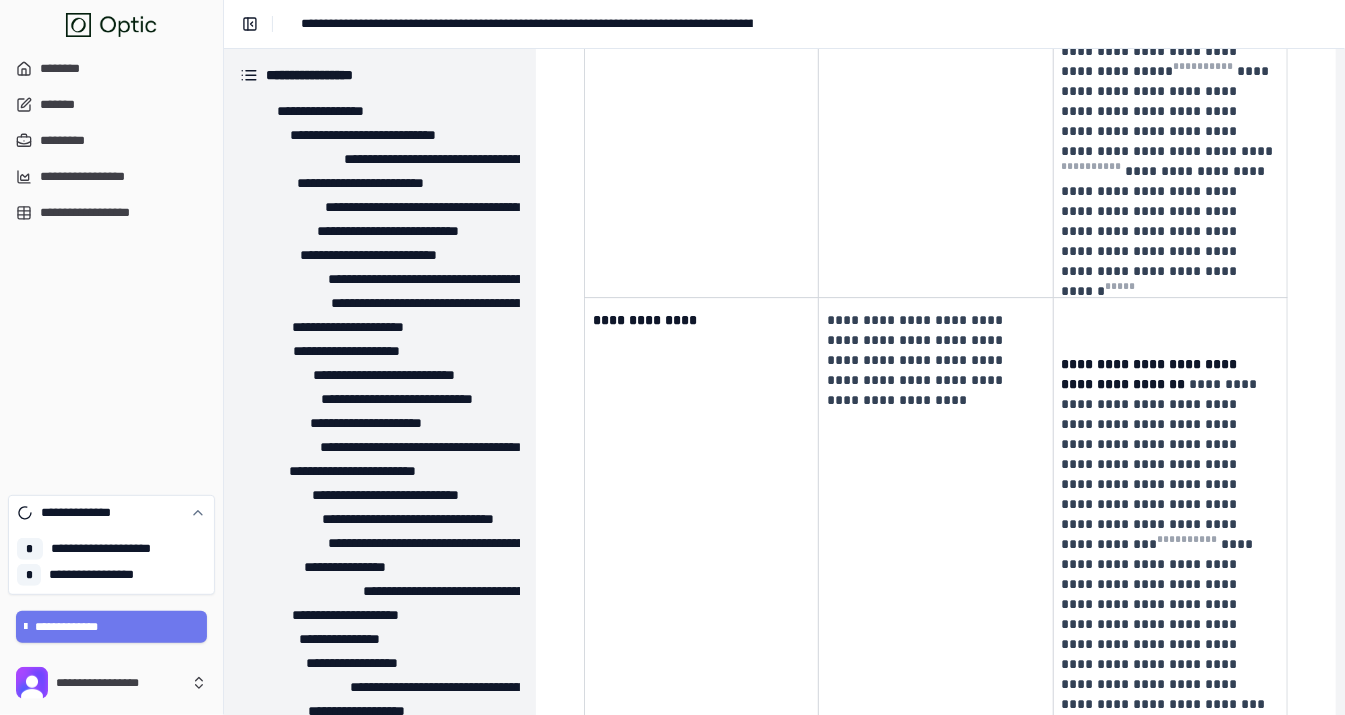 scroll, scrollTop: 14737, scrollLeft: 0, axis: vertical 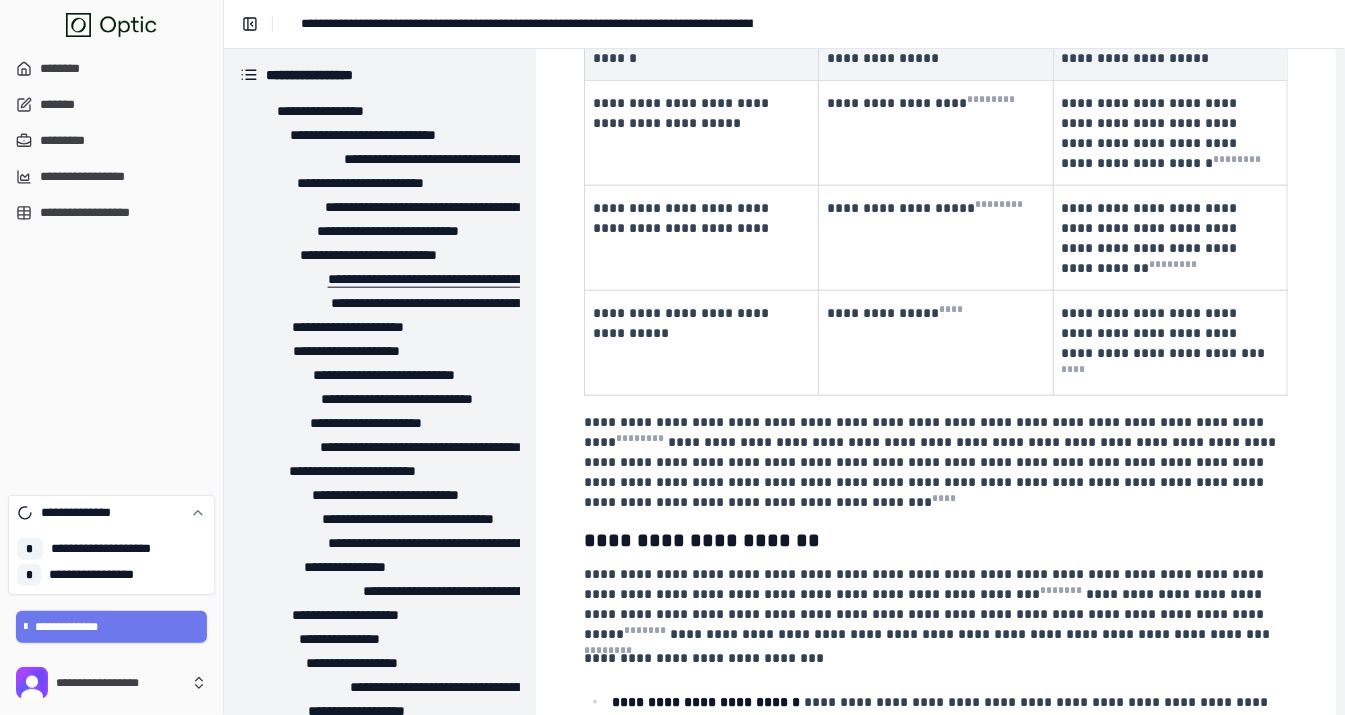 click on "**********" at bounding box center (444, 279) 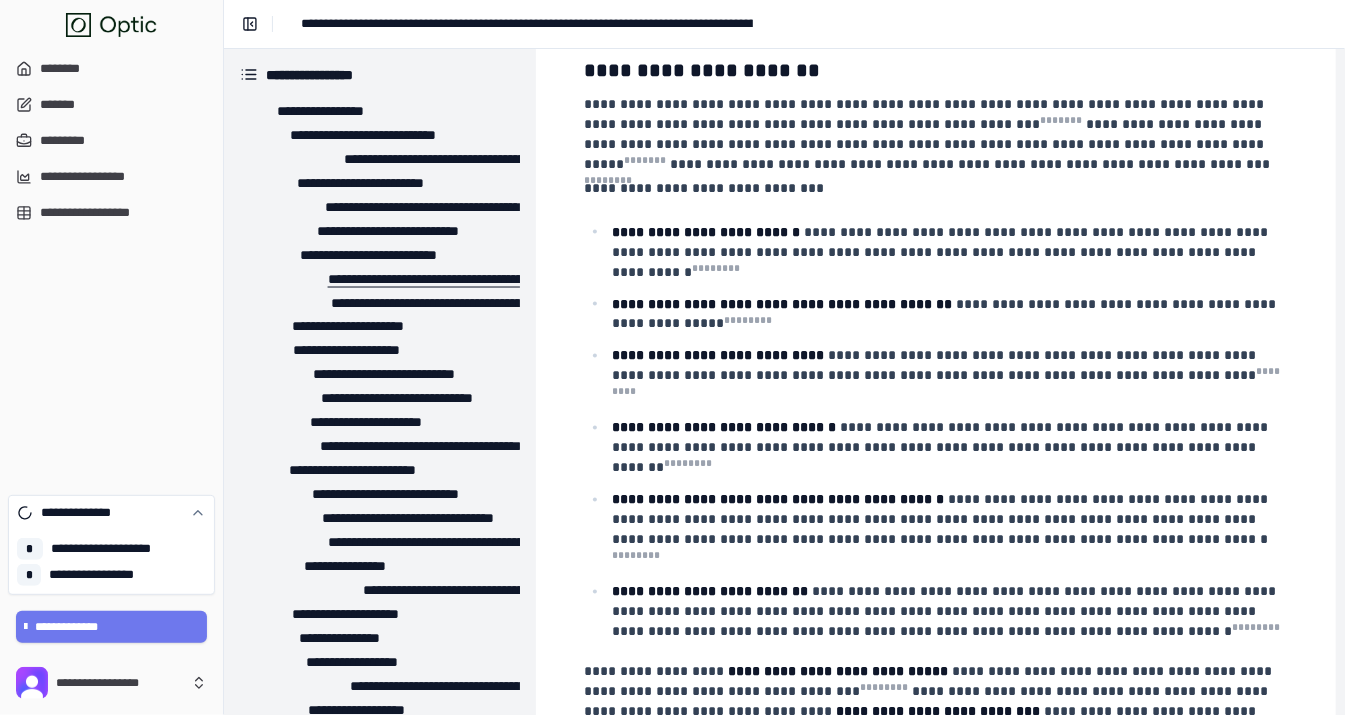 scroll, scrollTop: 4423, scrollLeft: 0, axis: vertical 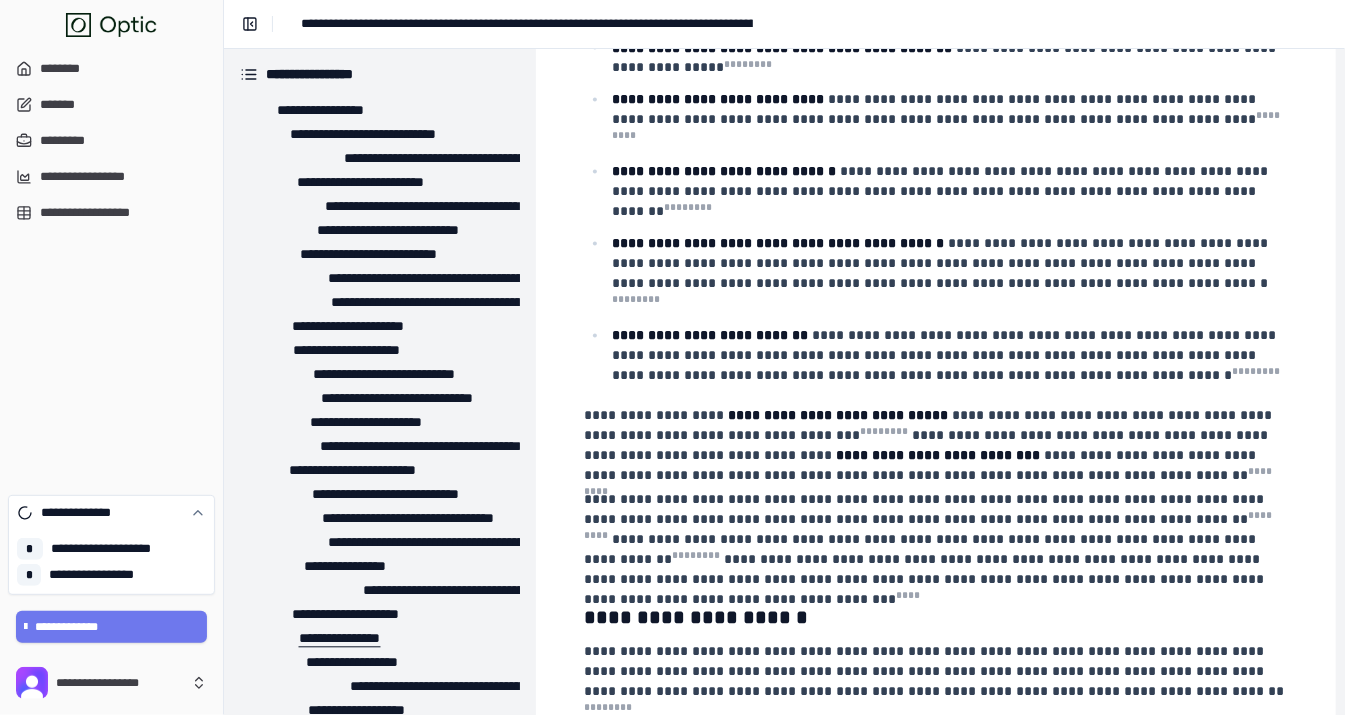 click on "**********" at bounding box center [315, 639] 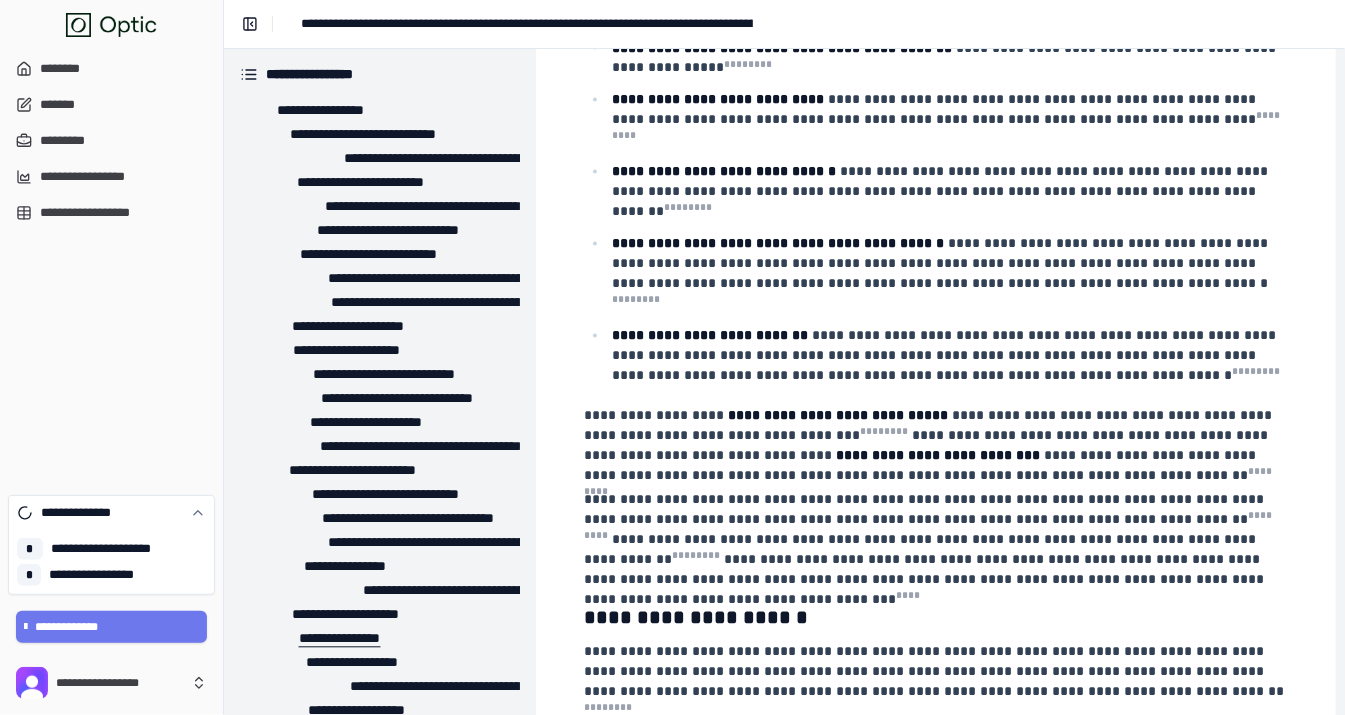 scroll, scrollTop: 7199, scrollLeft: 0, axis: vertical 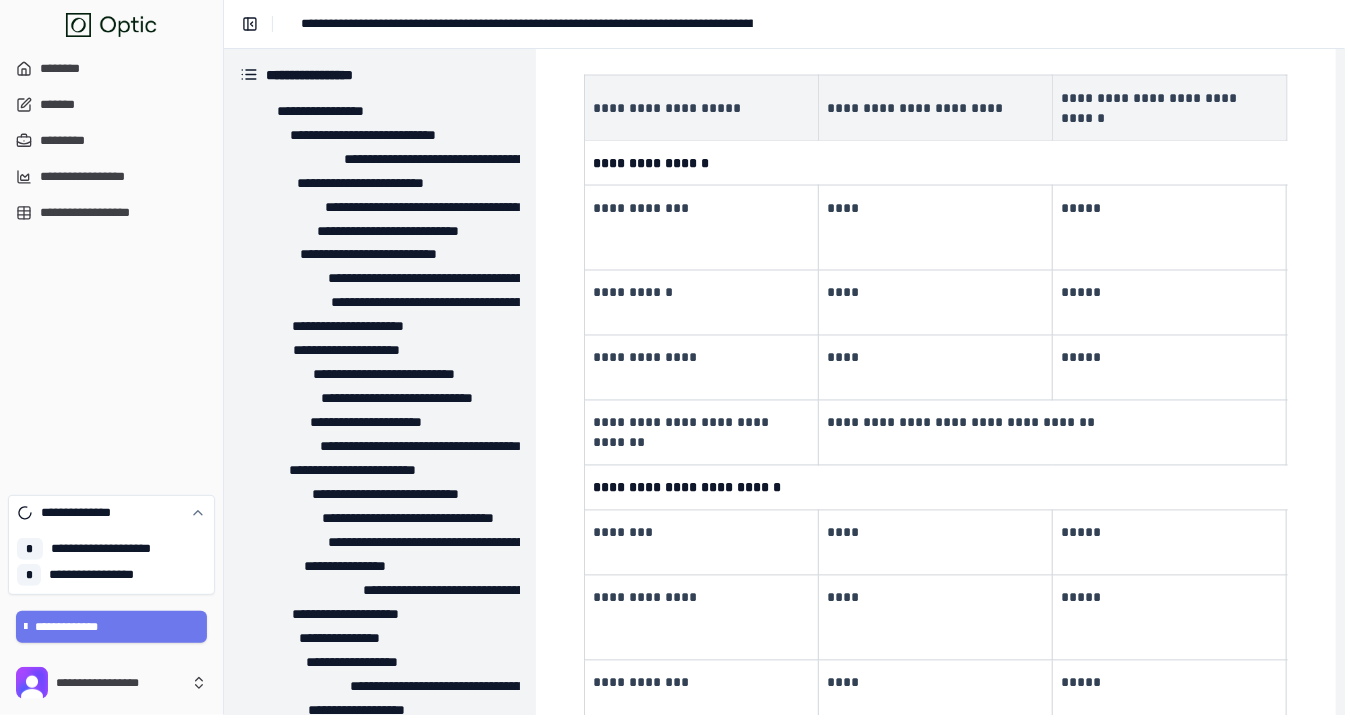 click on "**********" at bounding box center [380, 879] 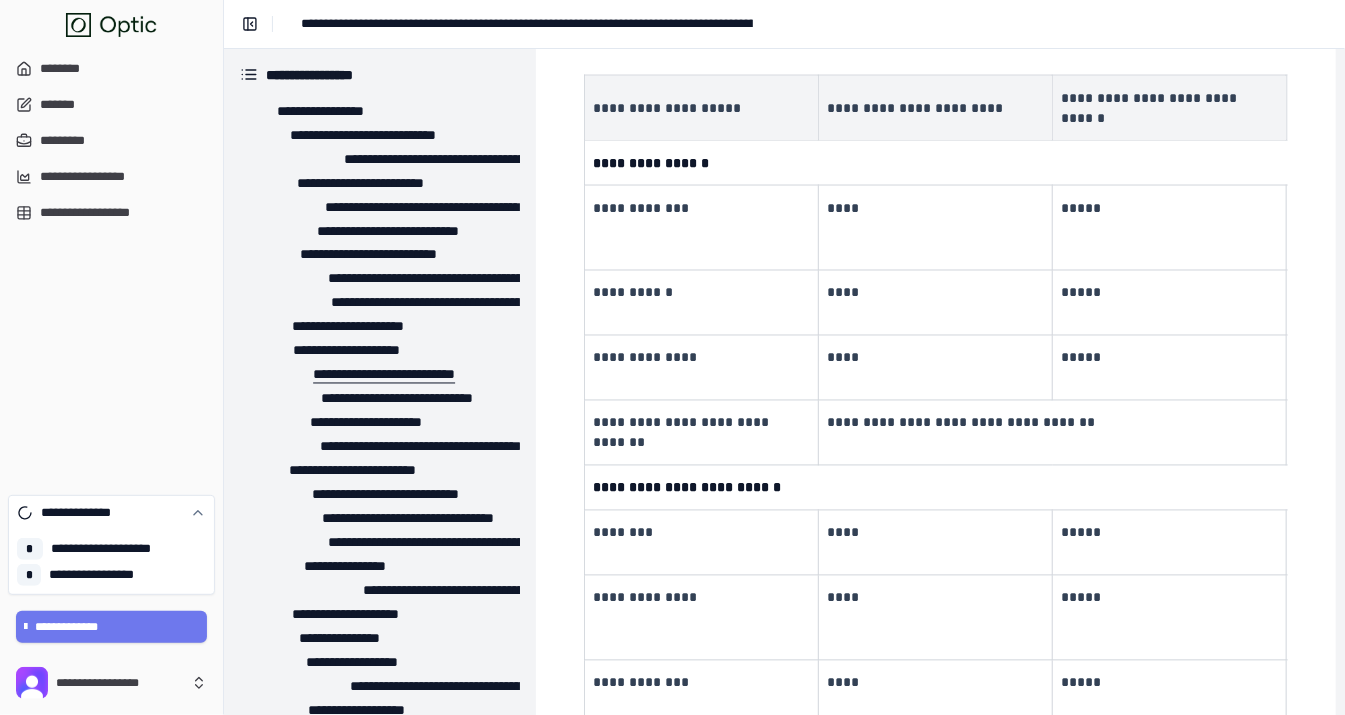 click on "**********" at bounding box center (360, 375) 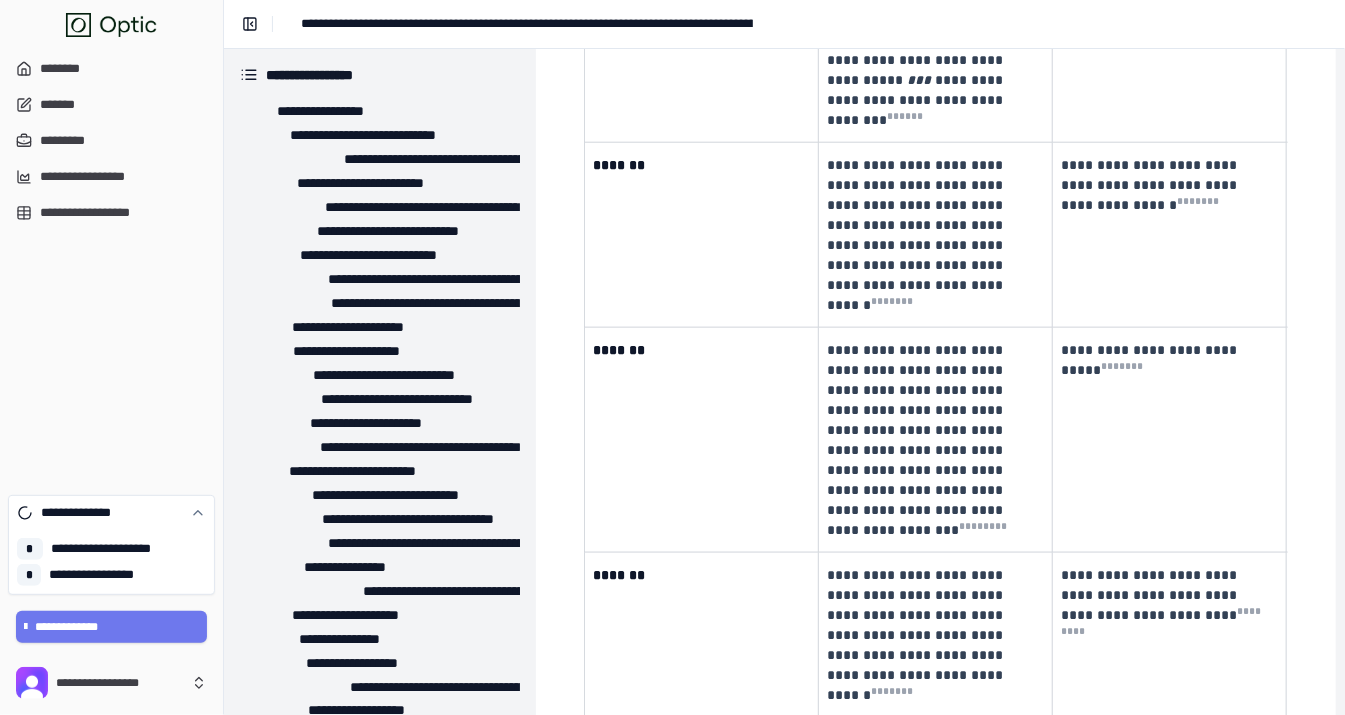 scroll, scrollTop: 1036, scrollLeft: 0, axis: vertical 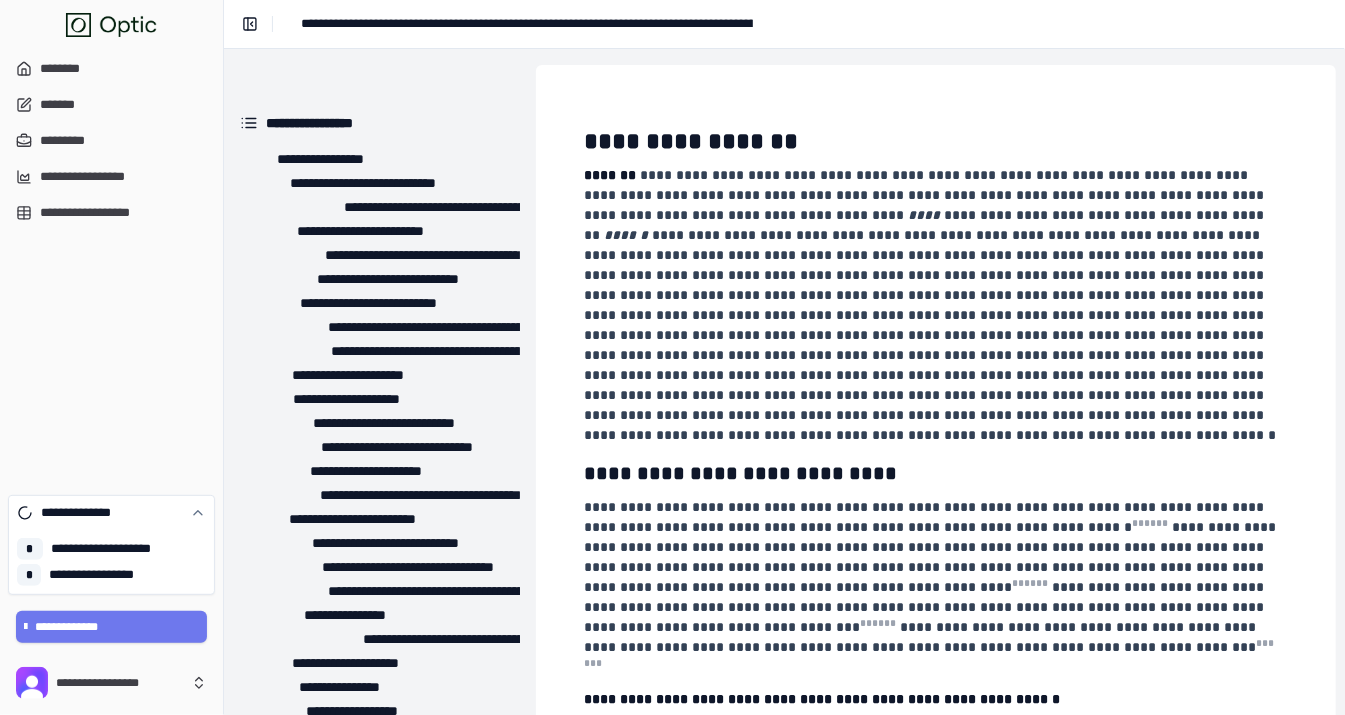click on "**********" at bounding box center [934, 305] 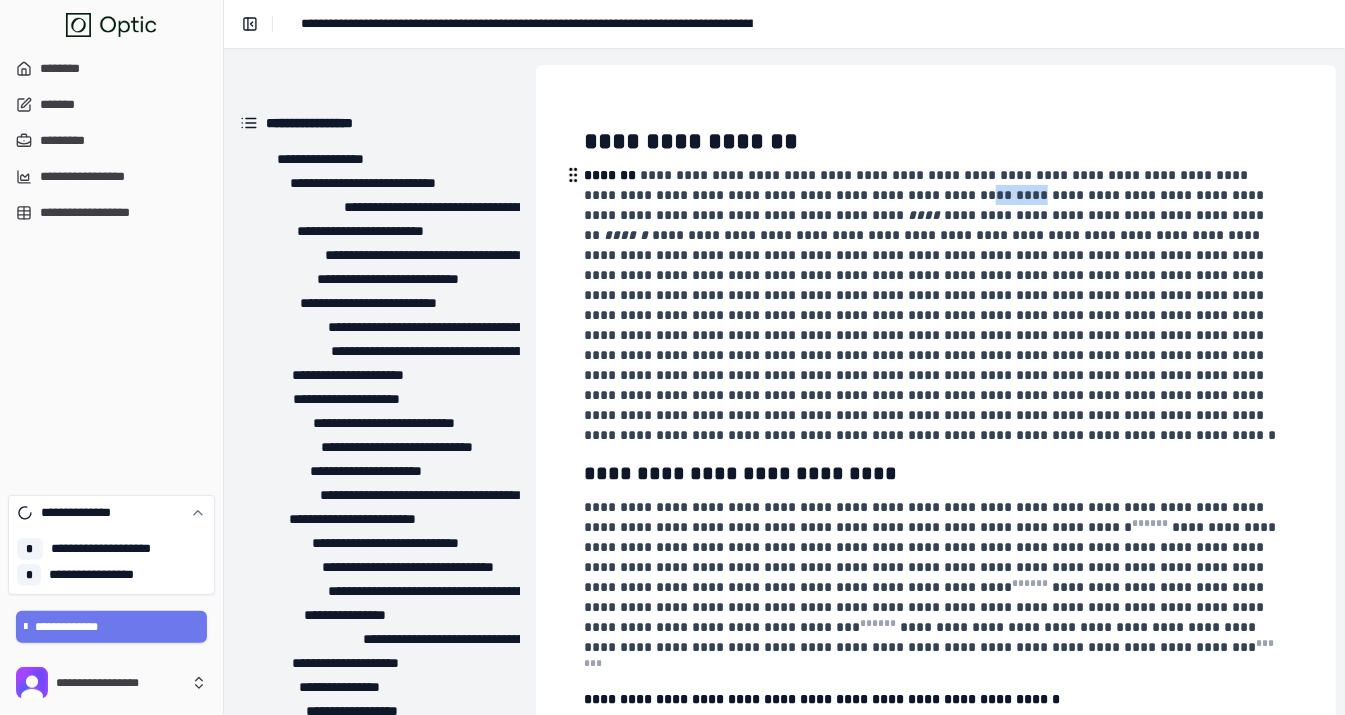 click on "**********" at bounding box center (934, 305) 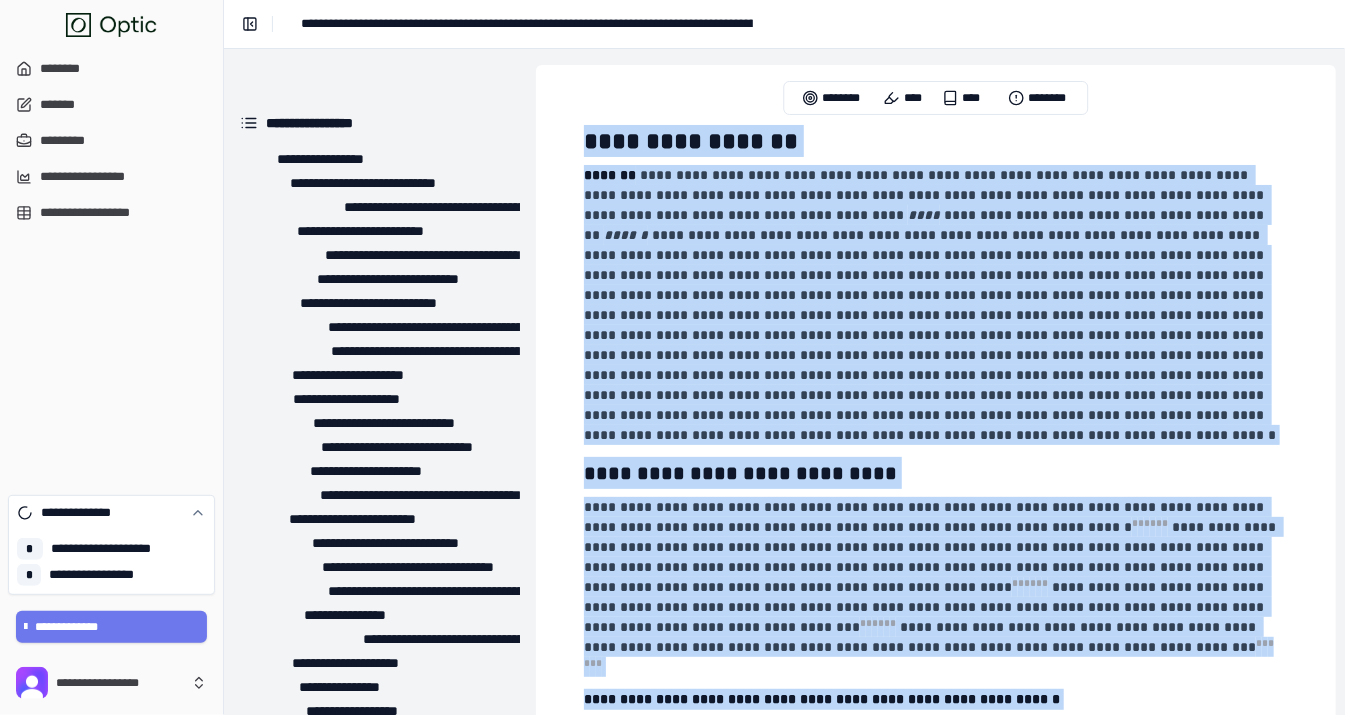 copy on "**********" 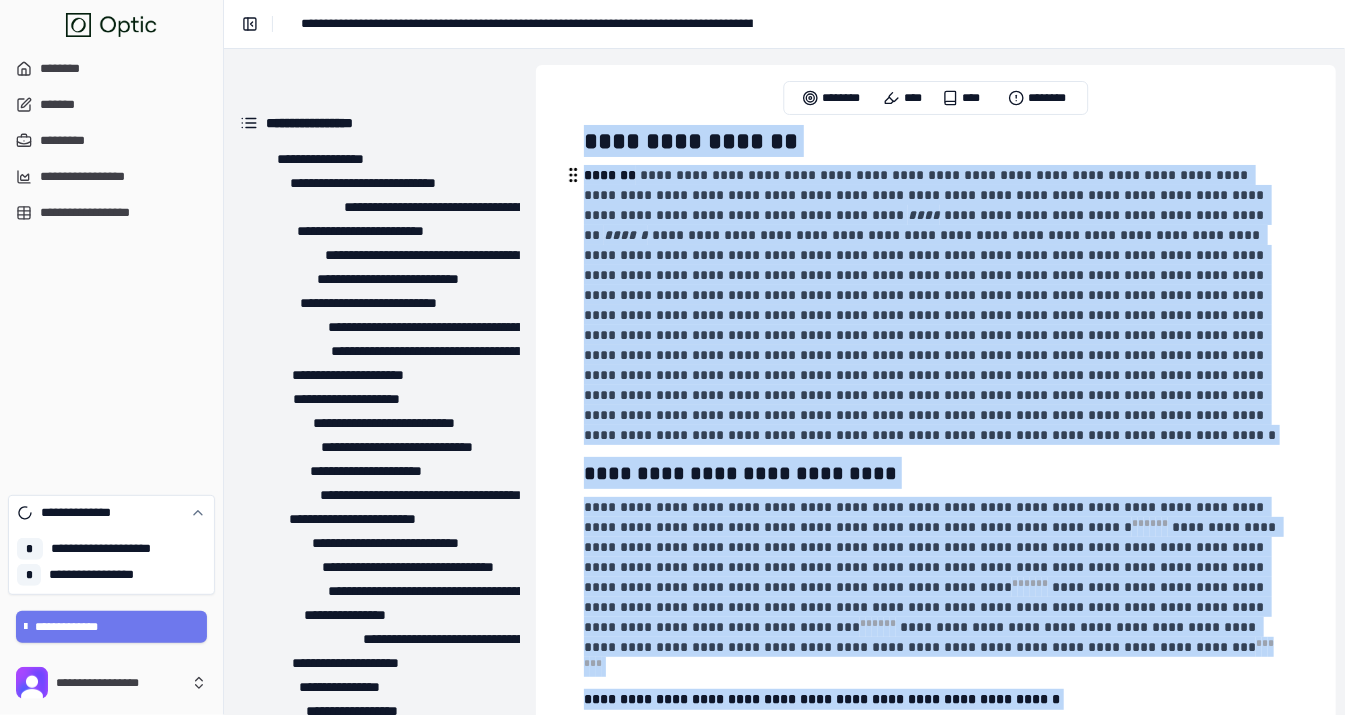 click on "**********" at bounding box center (936, 13829) 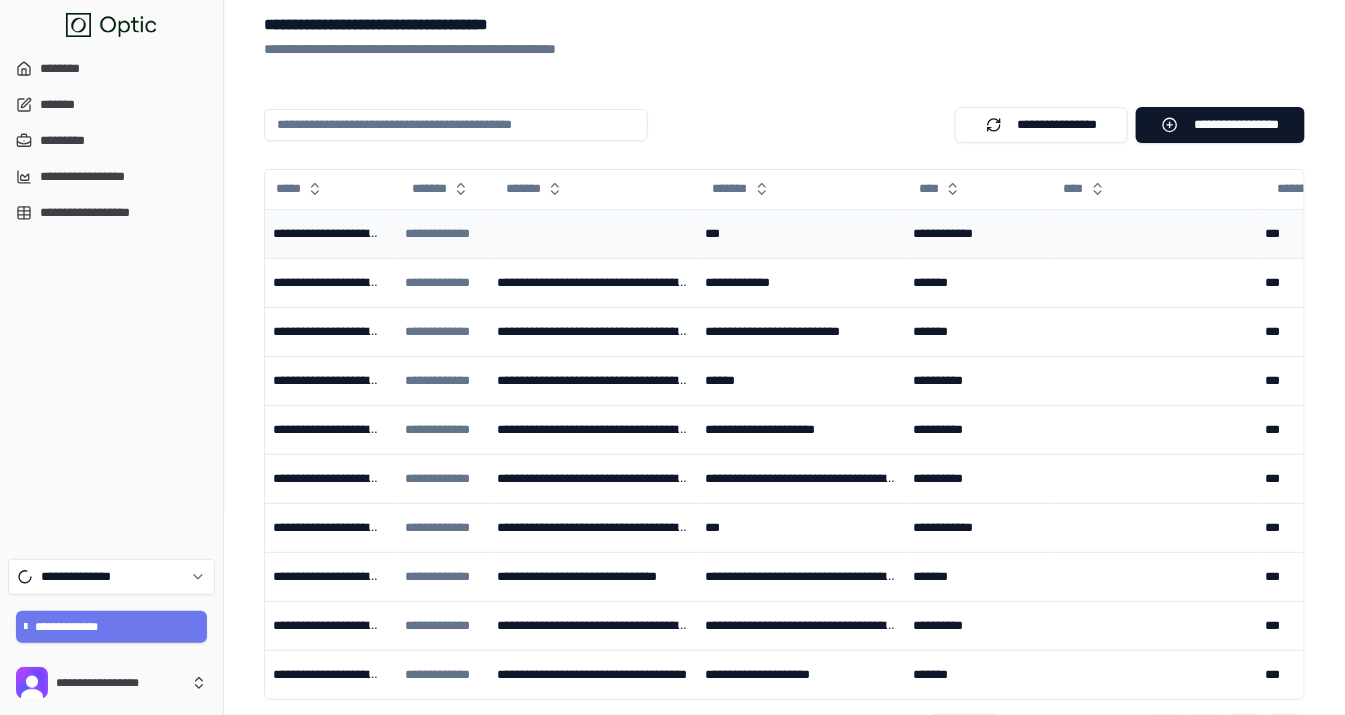 scroll, scrollTop: 0, scrollLeft: 0, axis: both 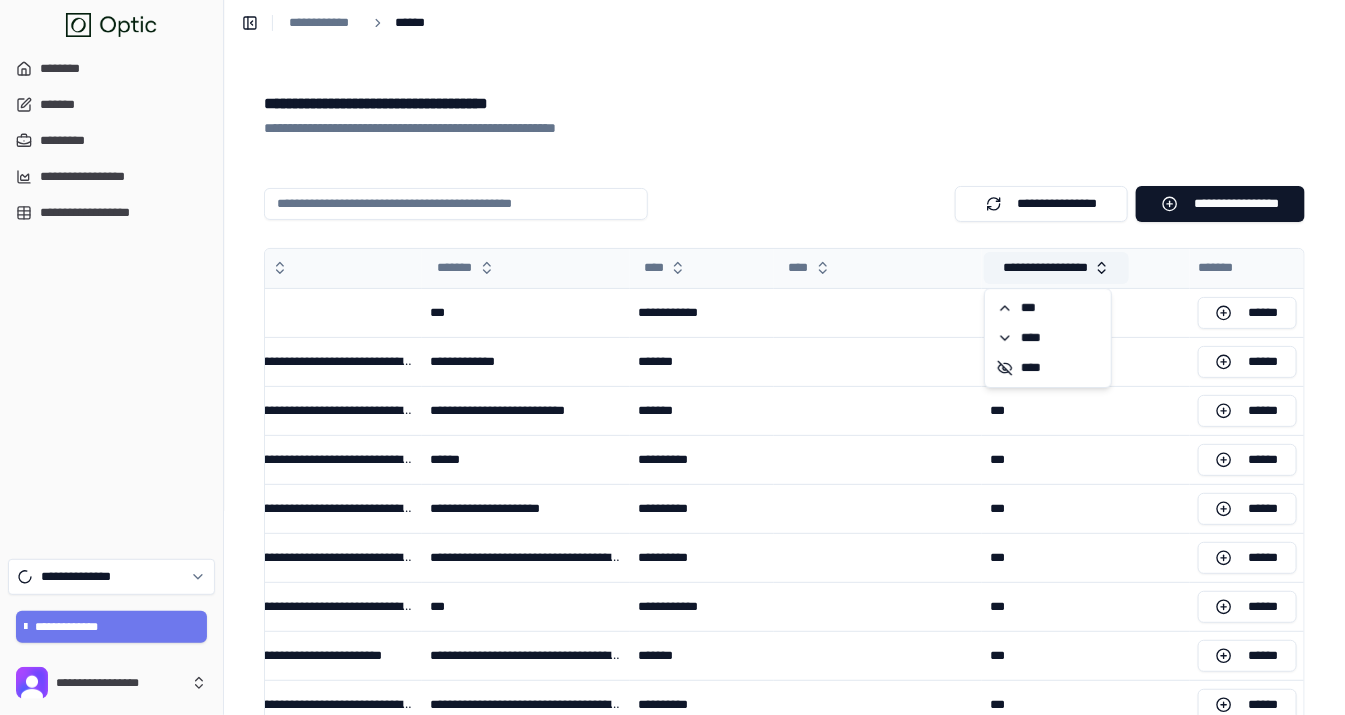click on "**********" at bounding box center (1056, 268) 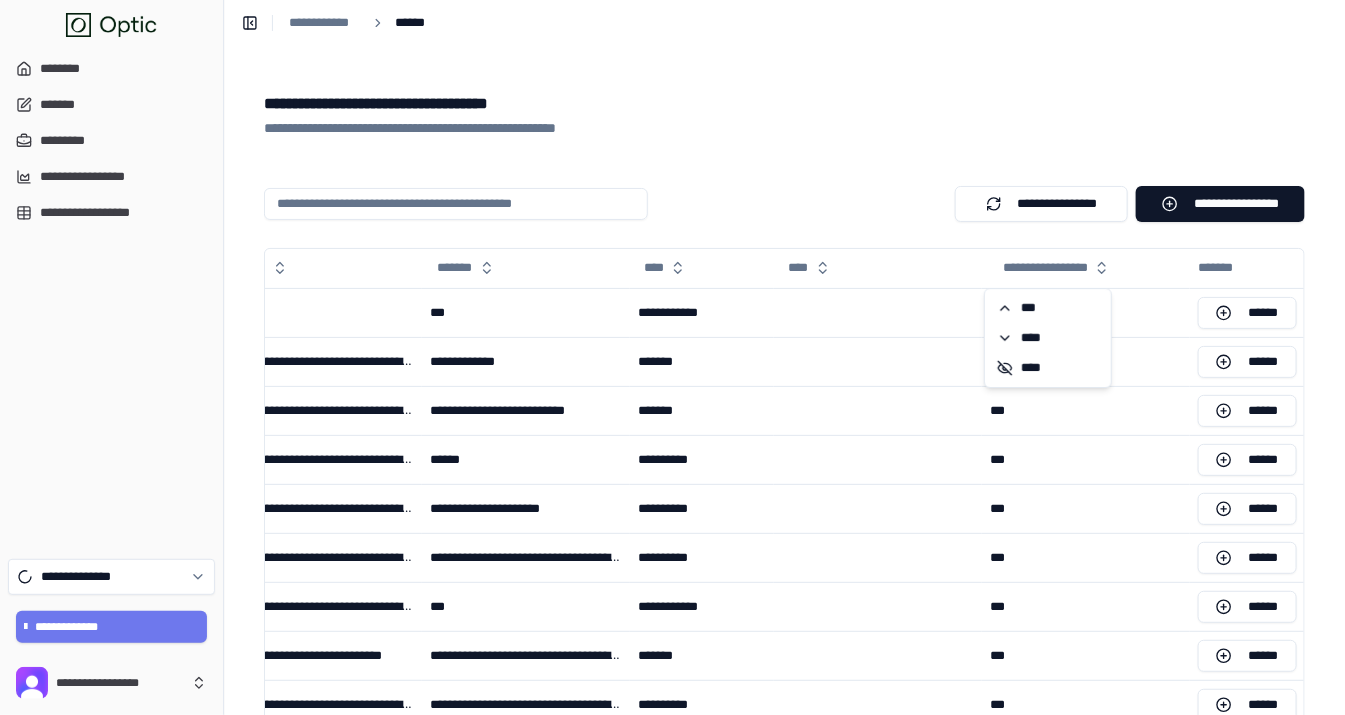 click on "**********" at bounding box center (784, 204) 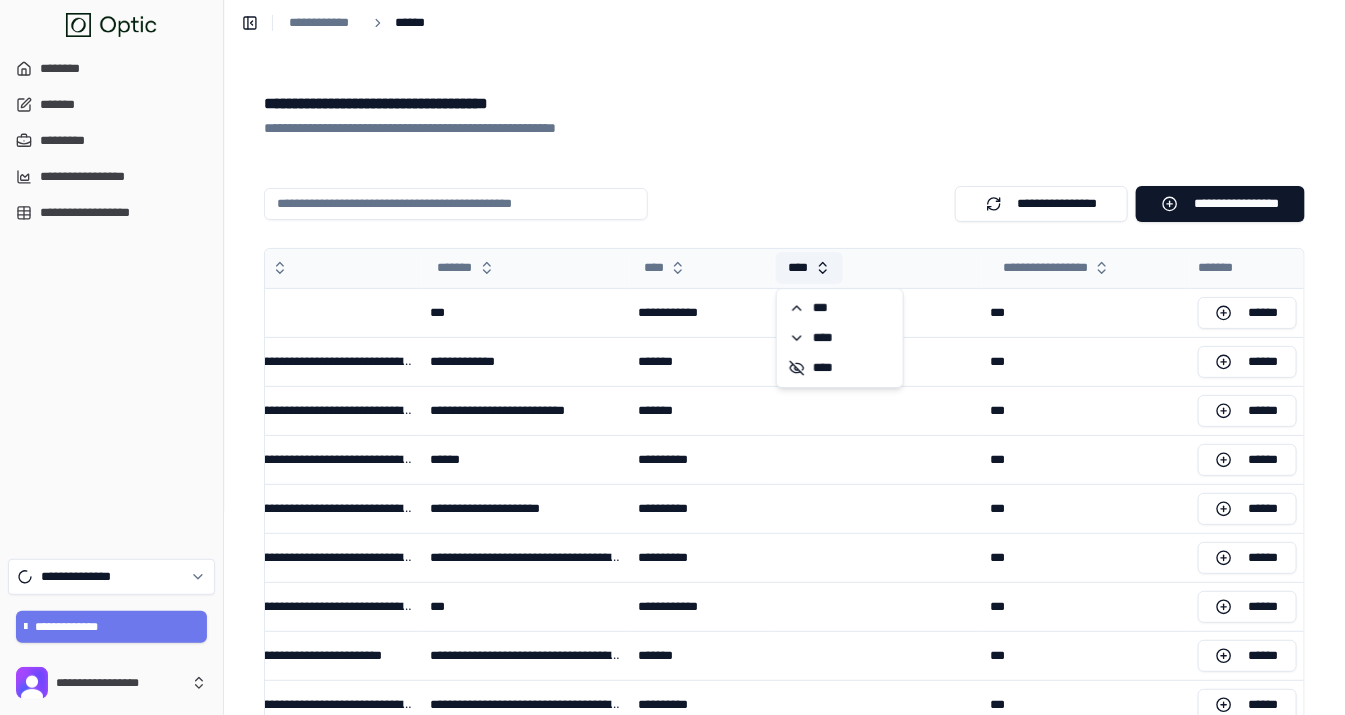 click on "****" at bounding box center [809, 268] 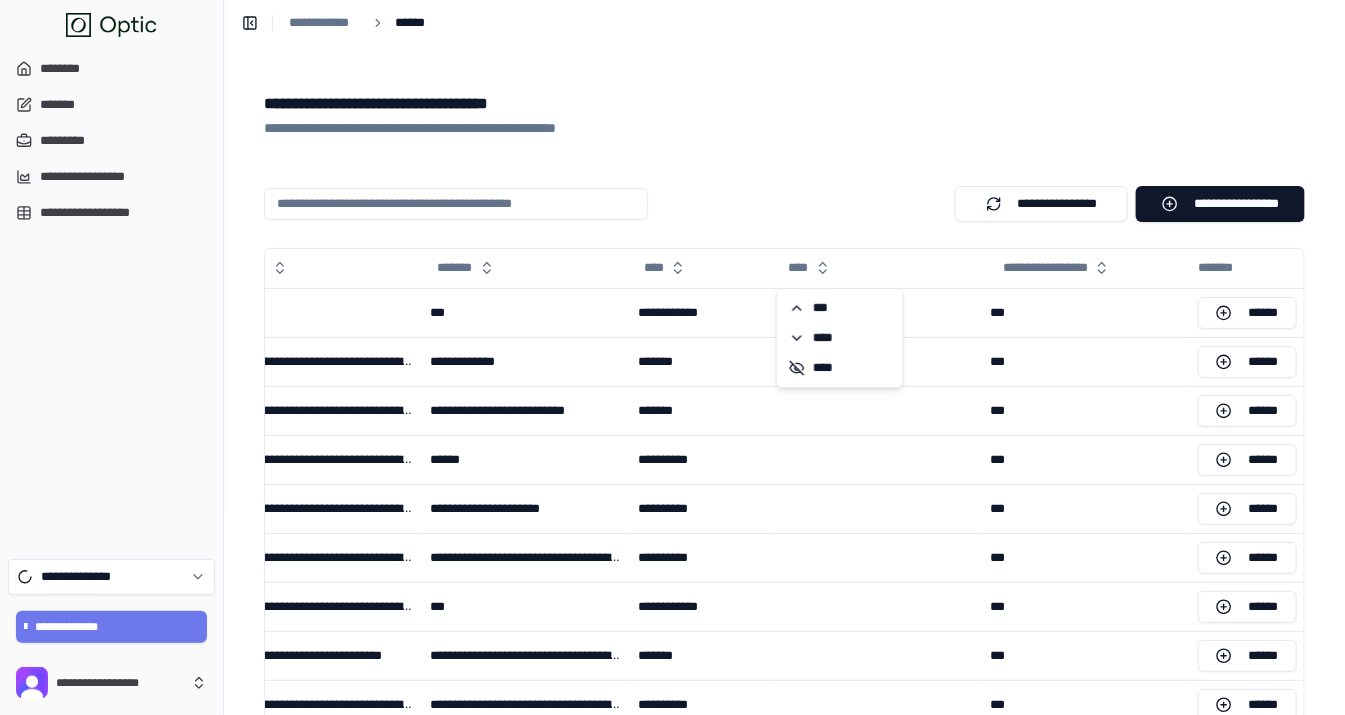 click on "**********" at bounding box center (784, 204) 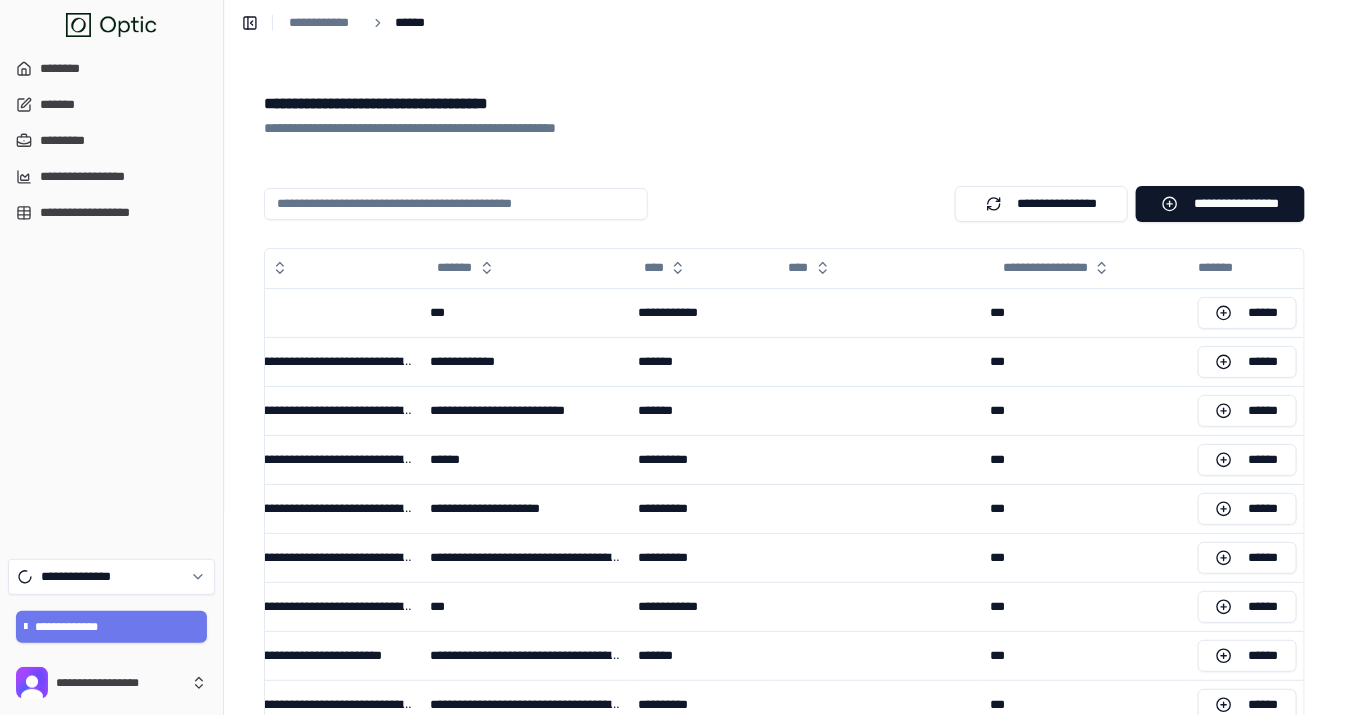 click on "**********" at bounding box center (784, 499) 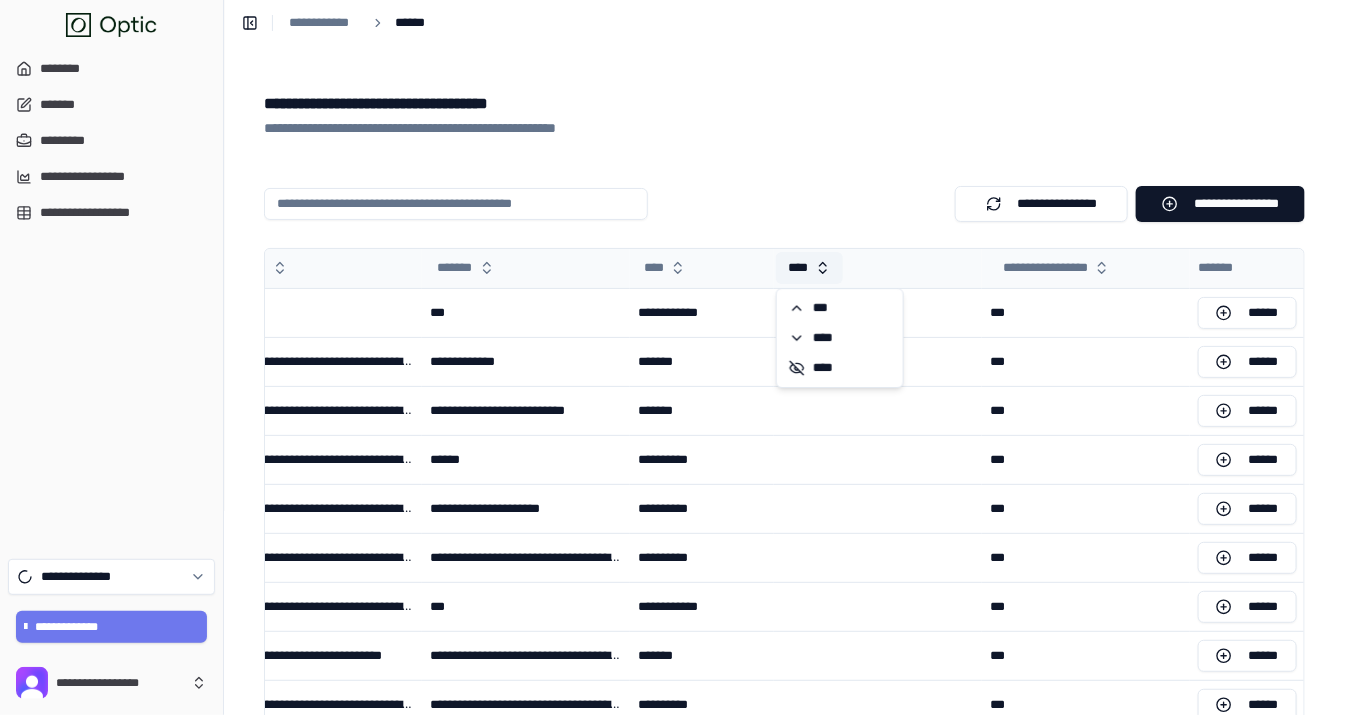 click on "****" at bounding box center (809, 268) 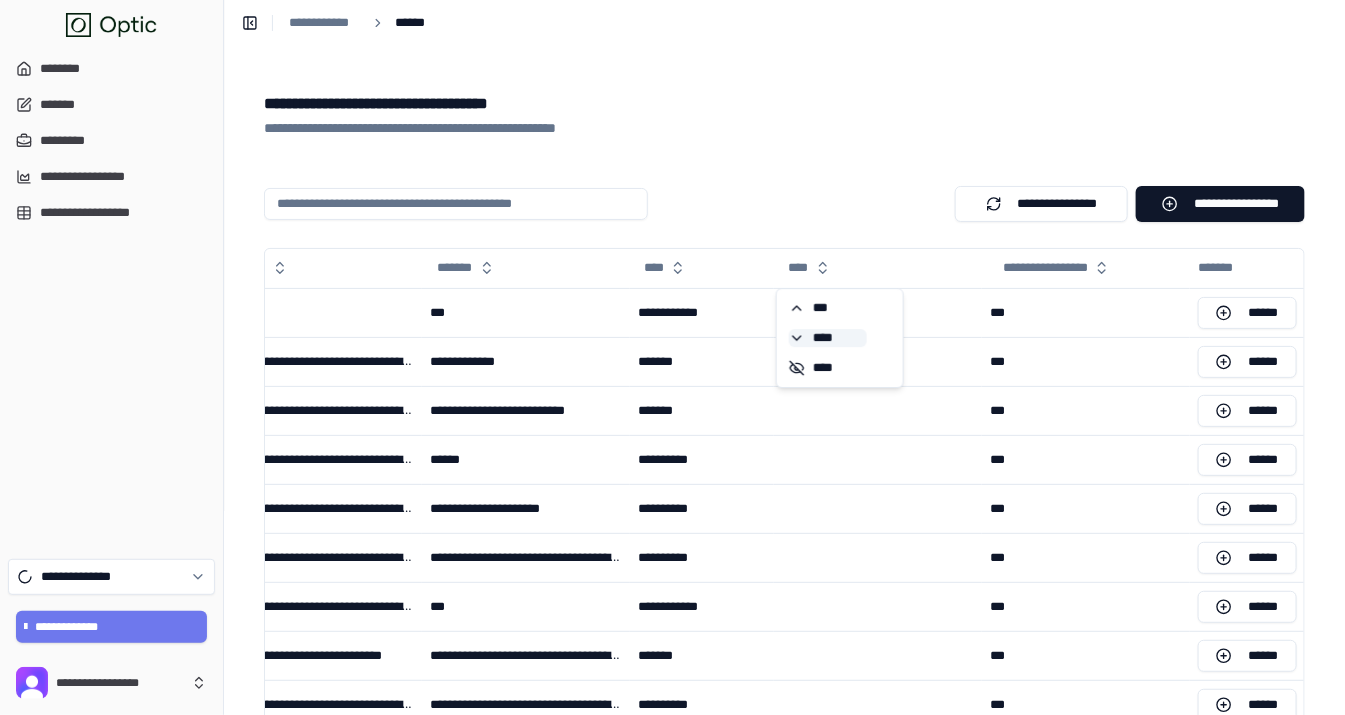 click on "****" at bounding box center [828, 338] 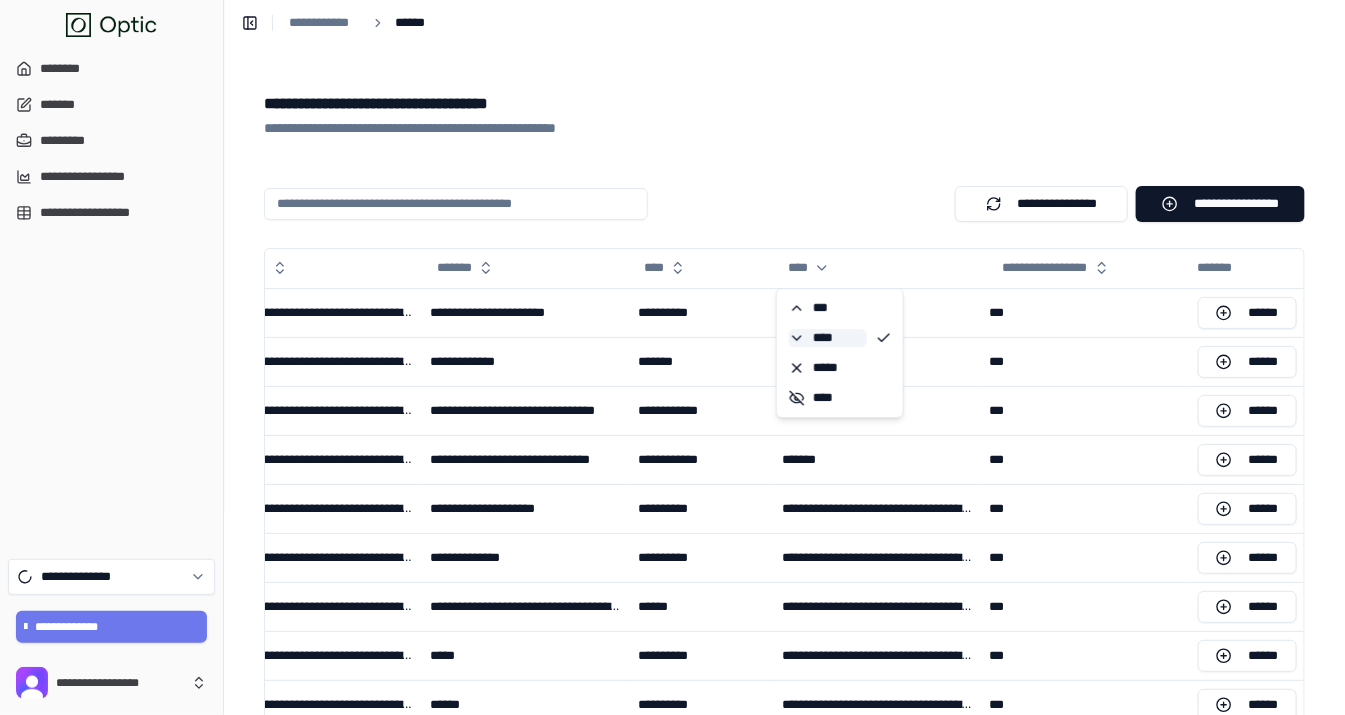 scroll, scrollTop: 0, scrollLeft: 265, axis: horizontal 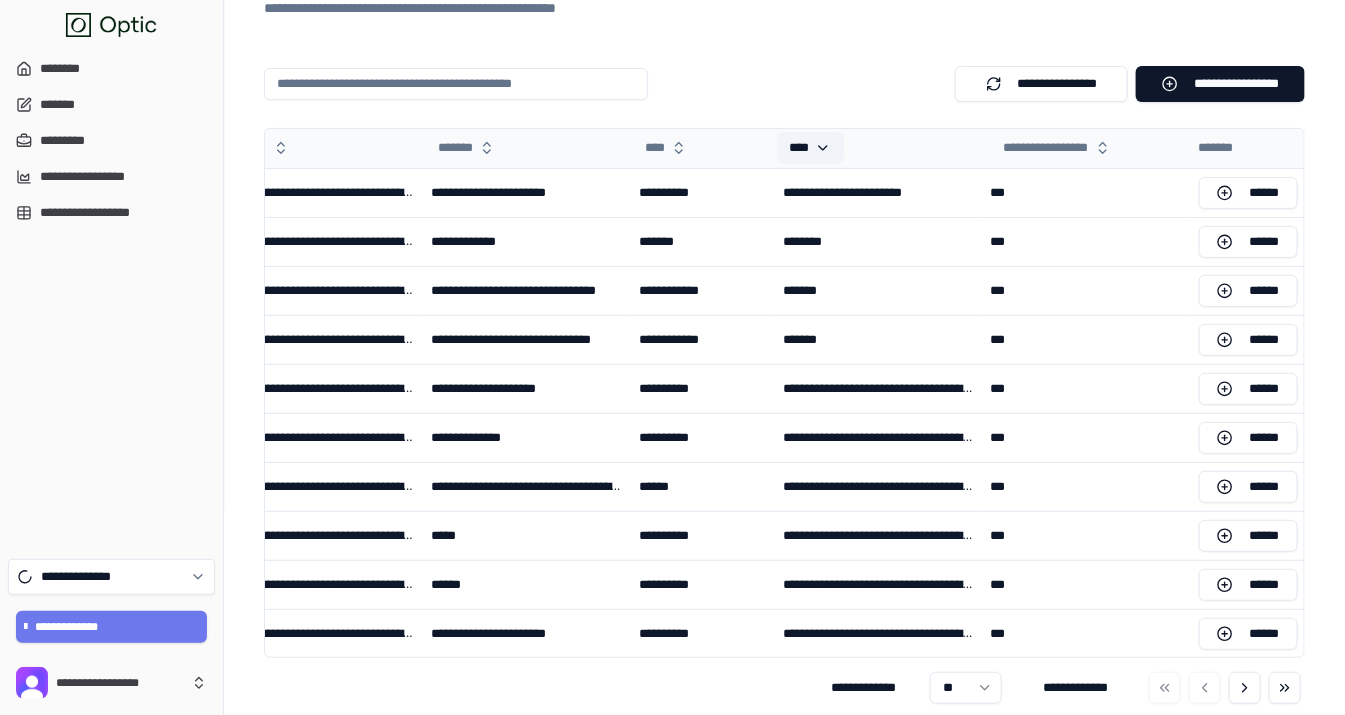 click on "****" at bounding box center [810, 148] 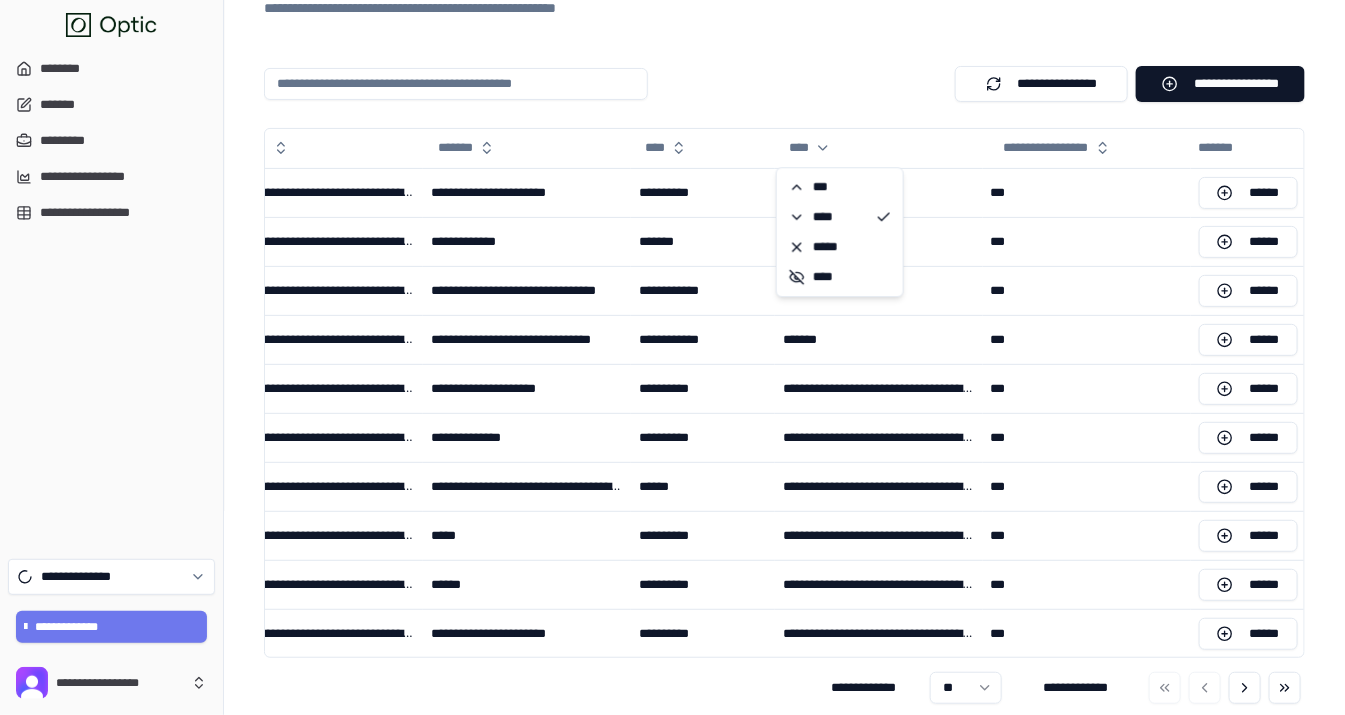 click at bounding box center (456, 84) 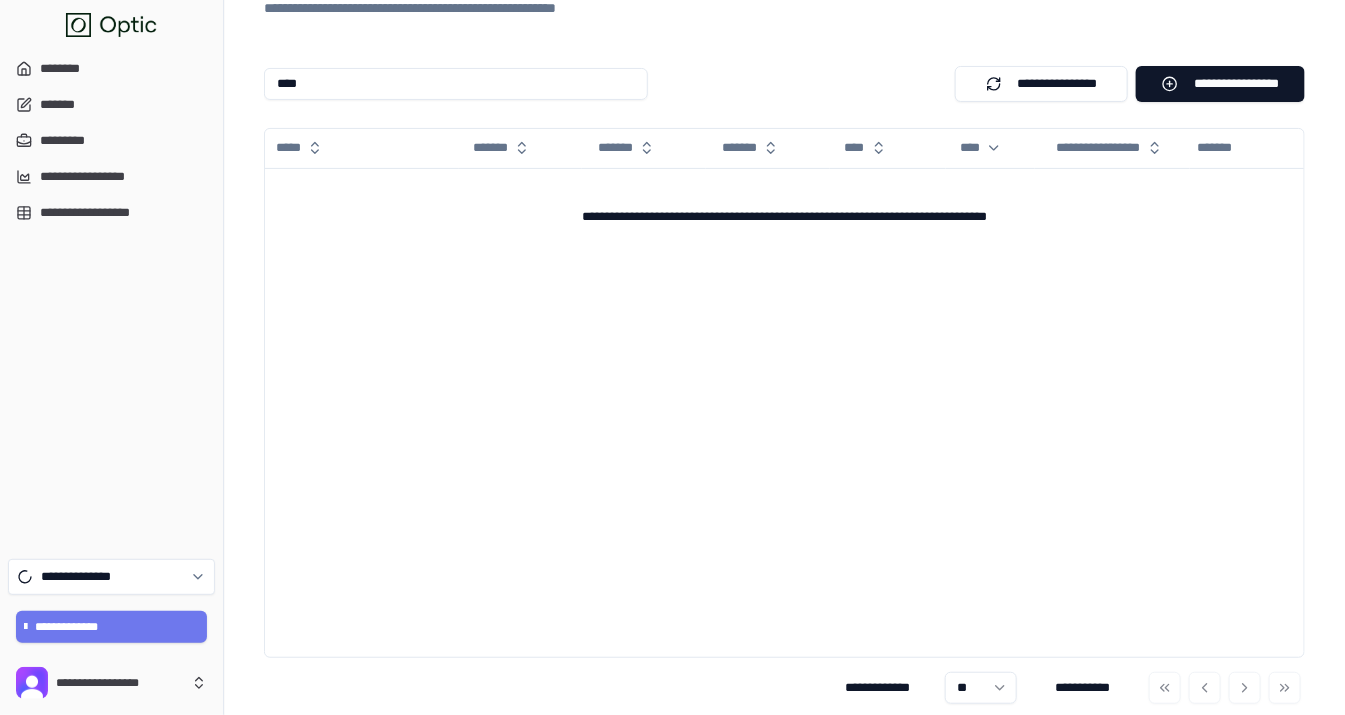 scroll, scrollTop: 0, scrollLeft: 0, axis: both 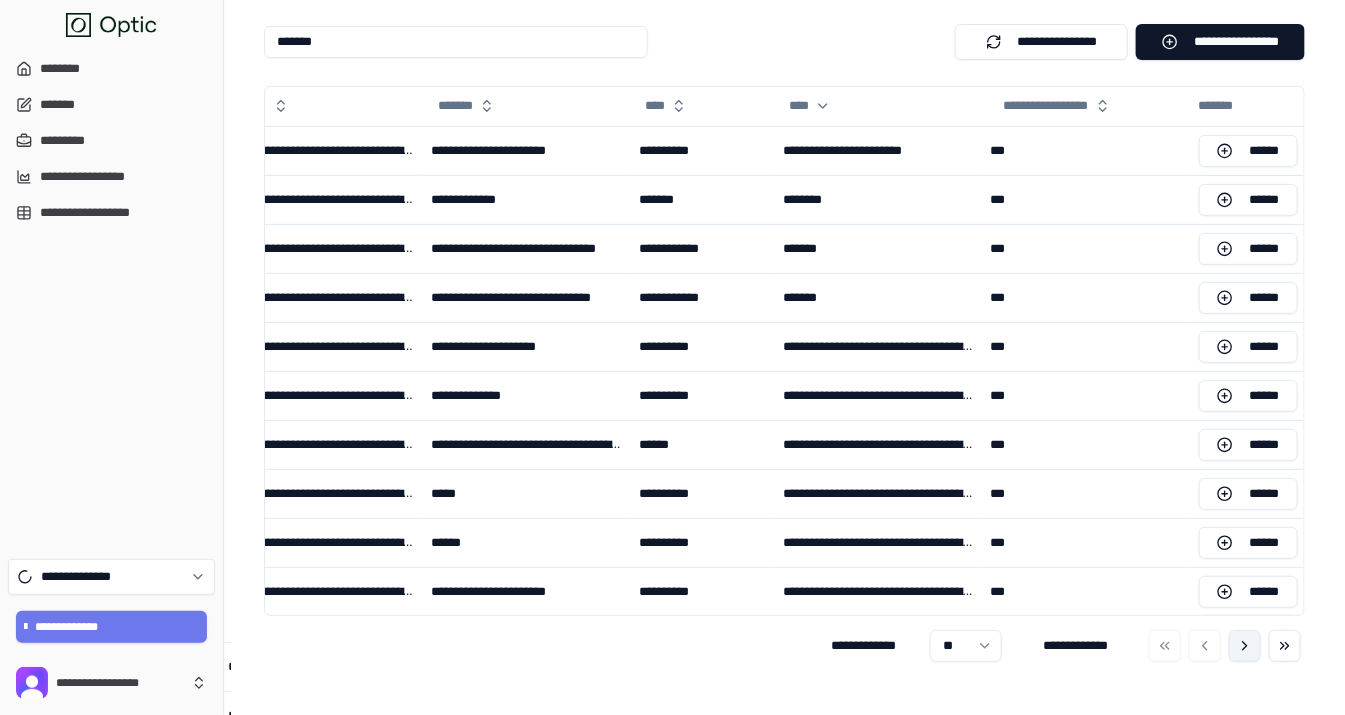 type on "*******" 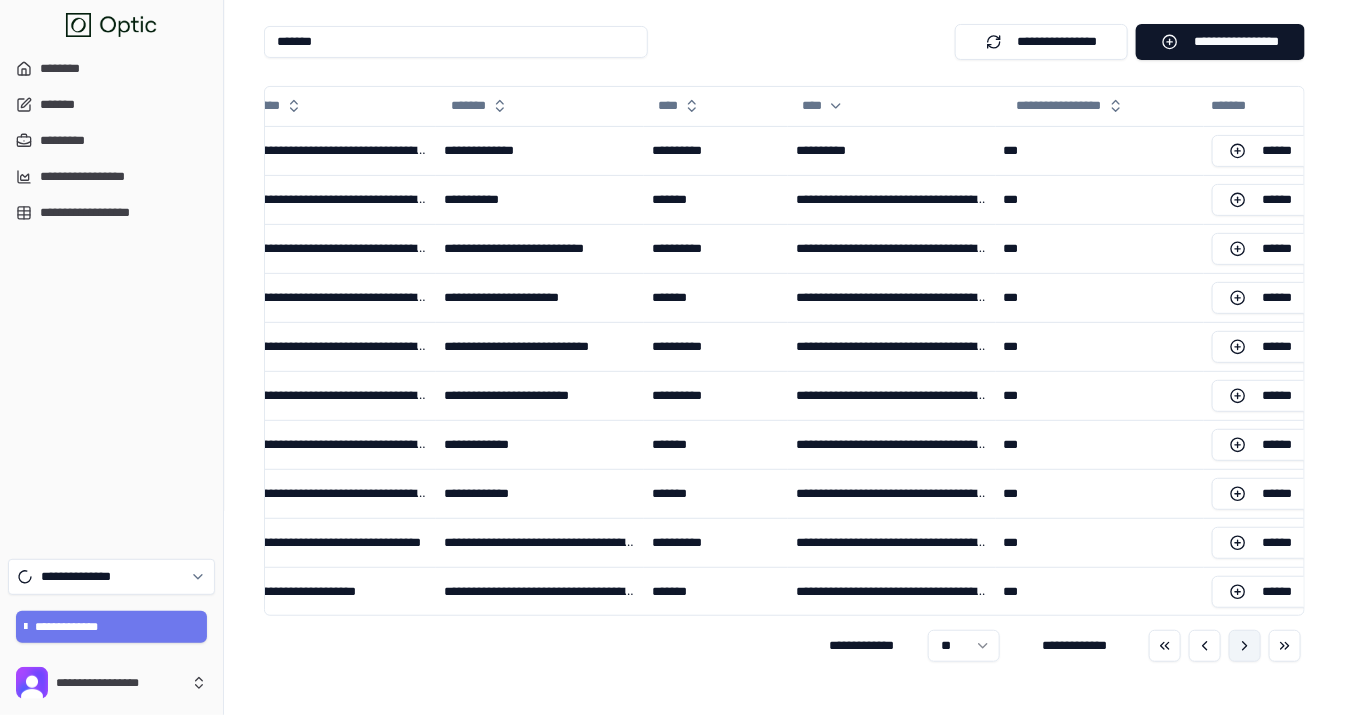 click at bounding box center [1245, 646] 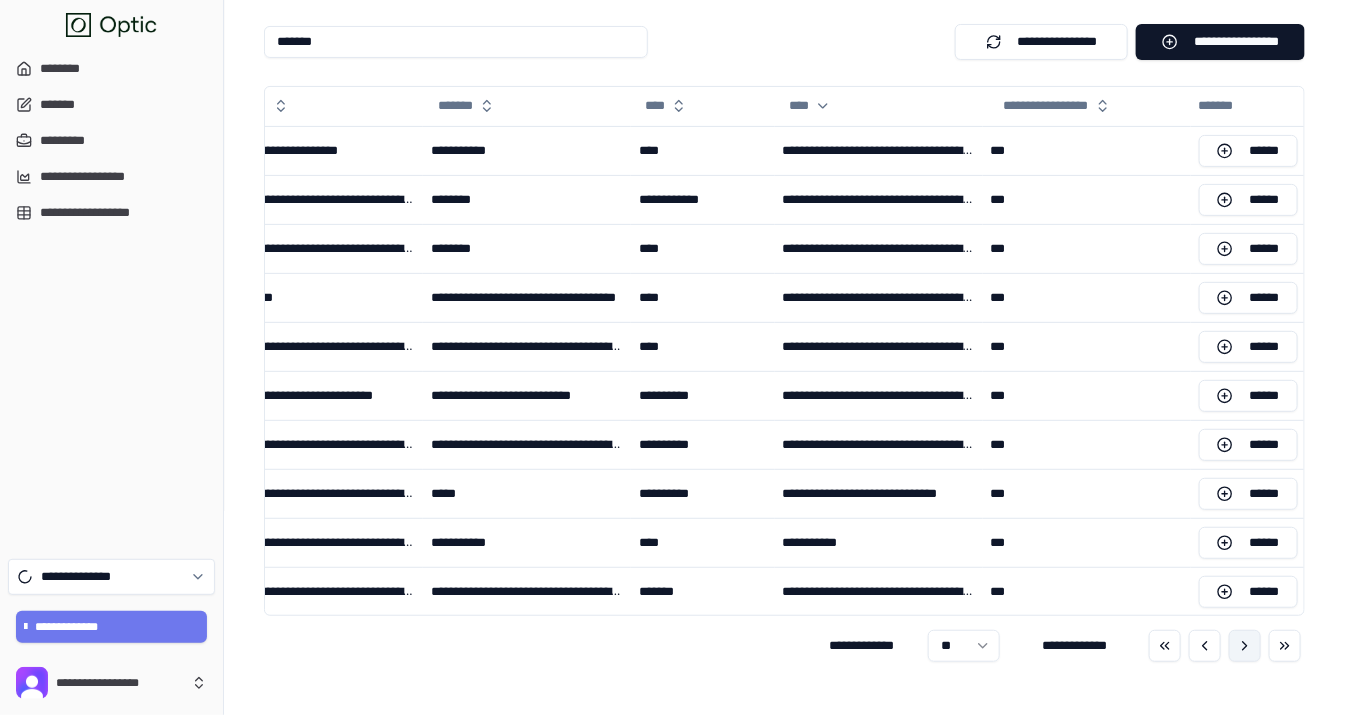 click at bounding box center [1245, 646] 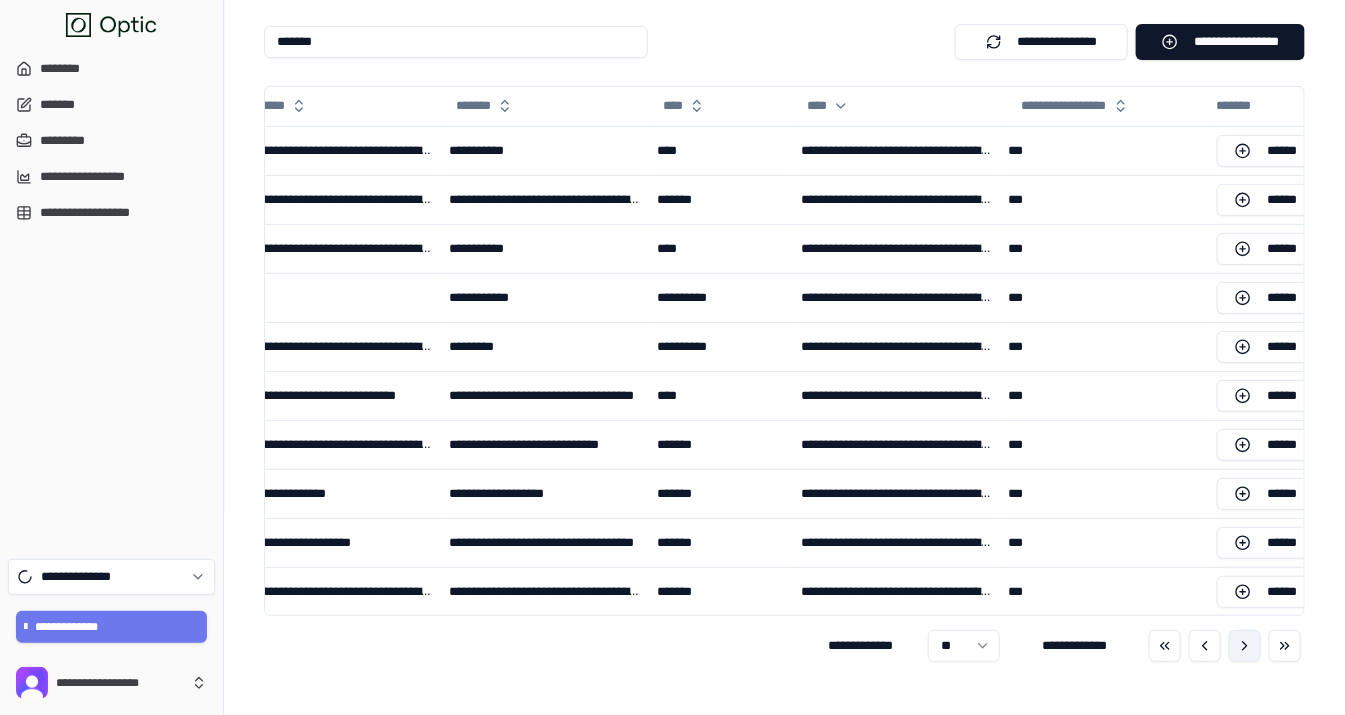 click at bounding box center [1245, 646] 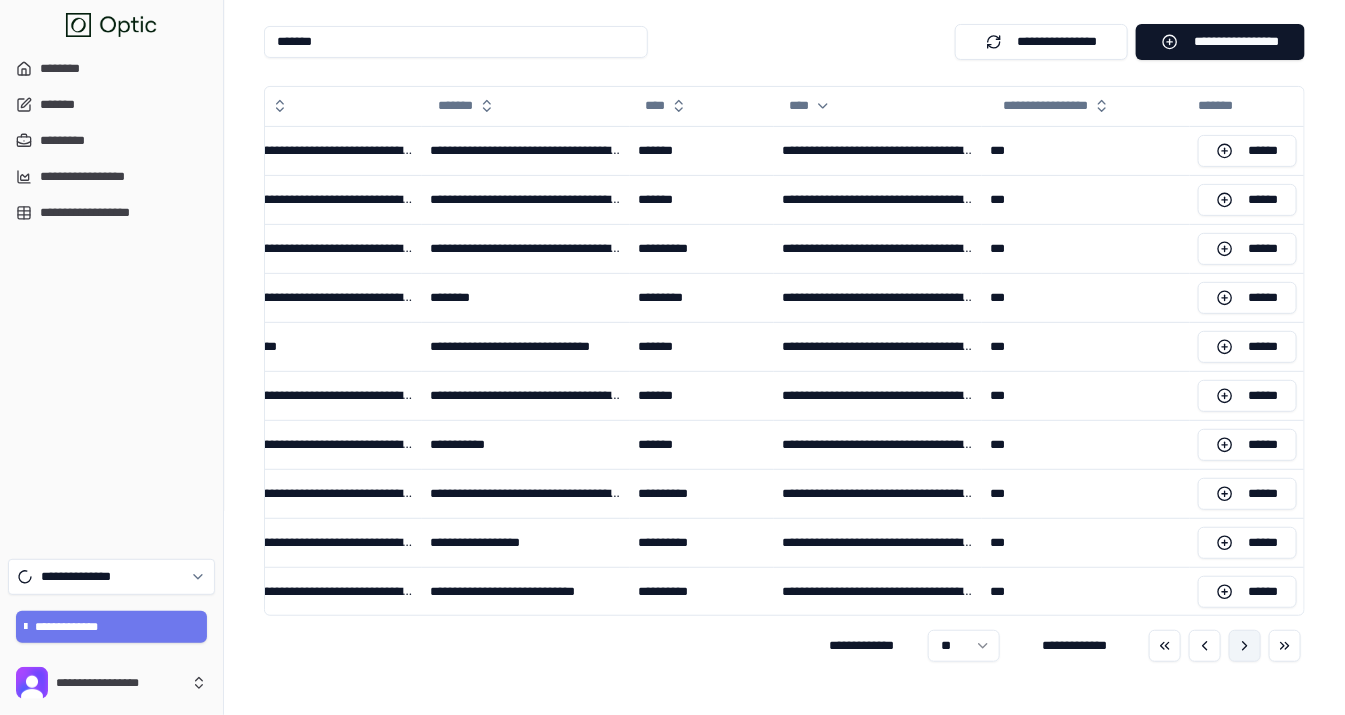 click at bounding box center [1245, 646] 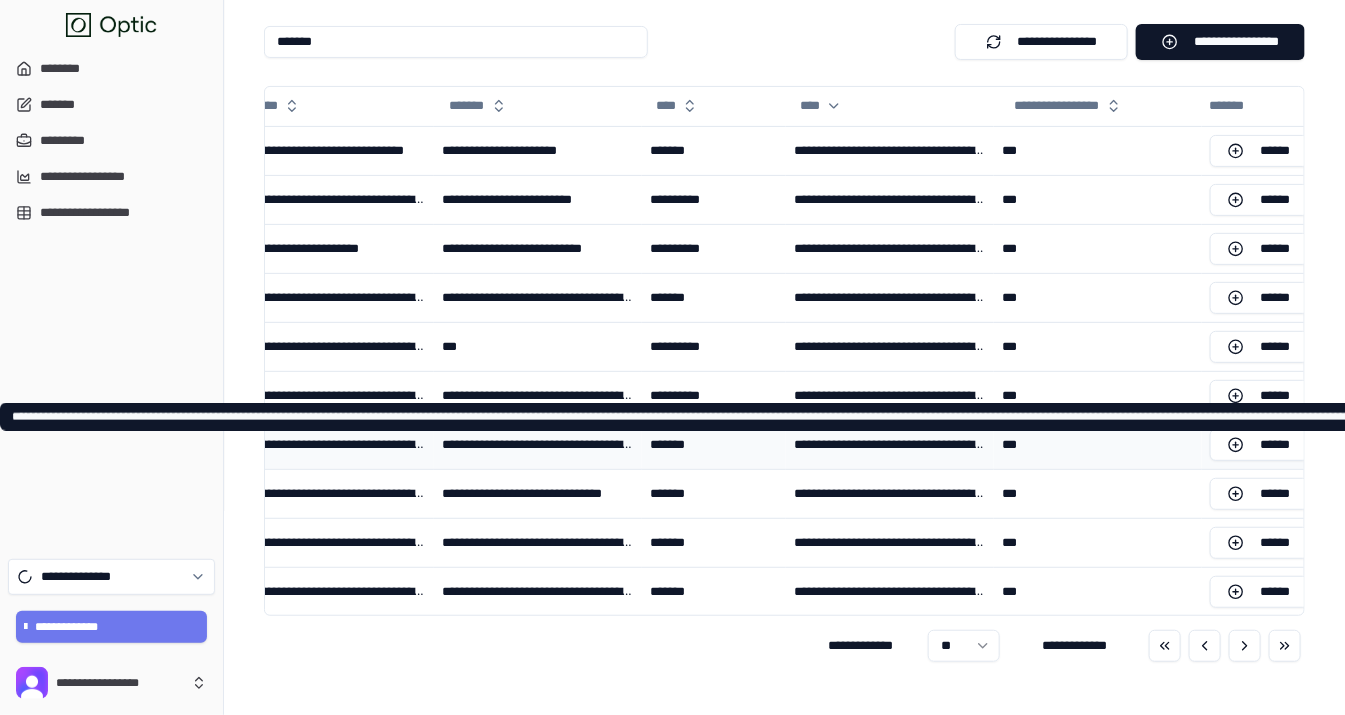 click on "**********" at bounding box center [890, 445] 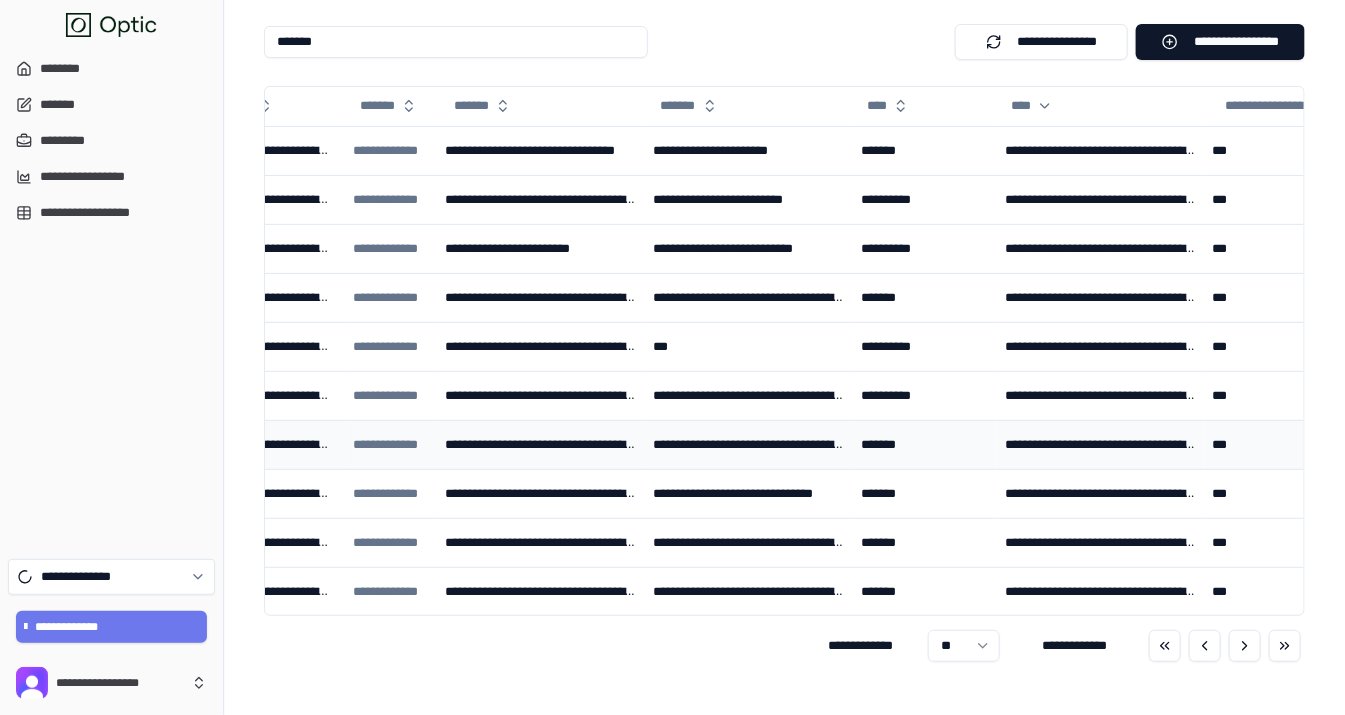 scroll, scrollTop: 0, scrollLeft: 0, axis: both 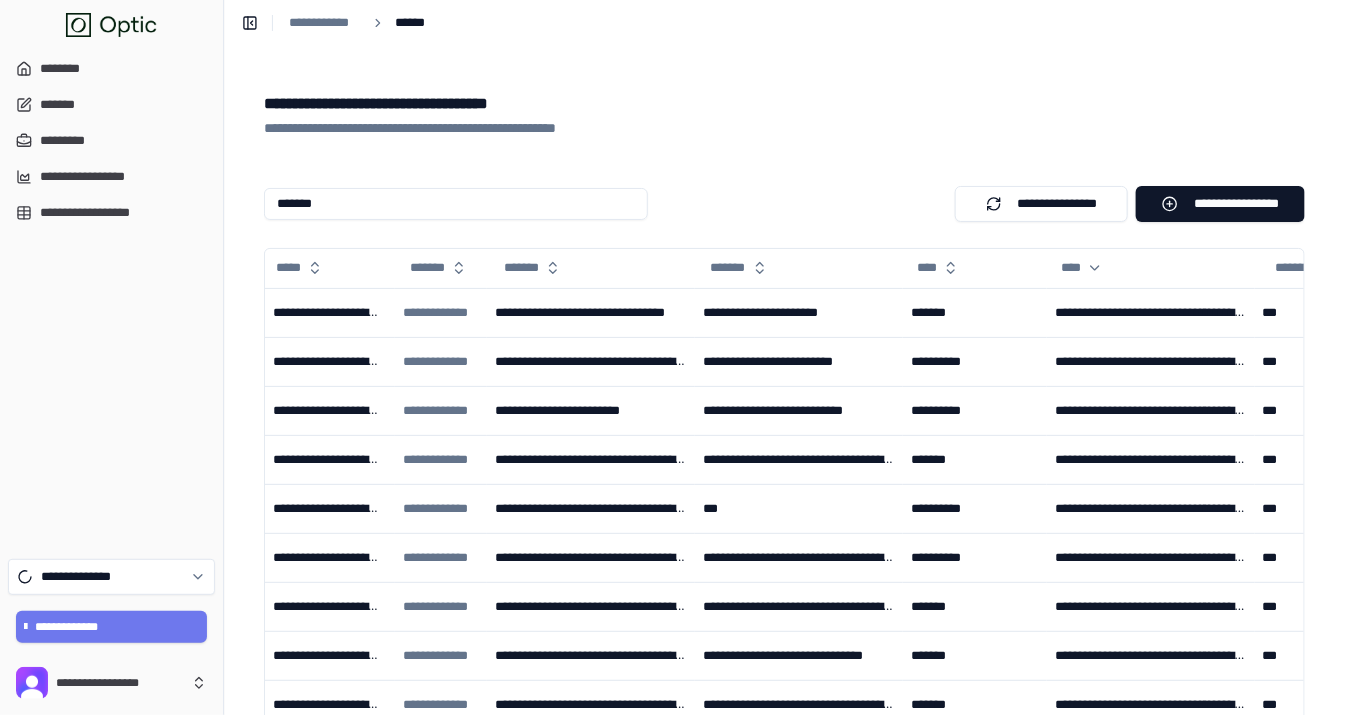 click on "*******" at bounding box center (456, 204) 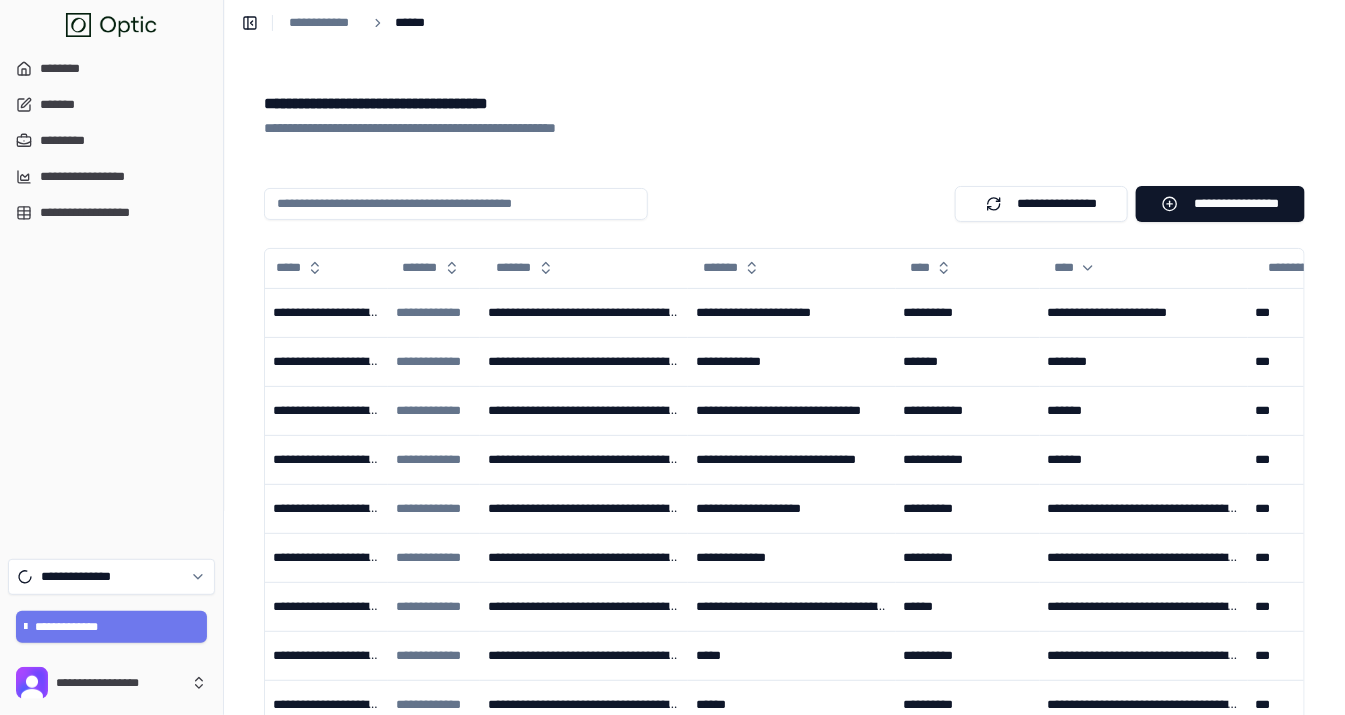 type 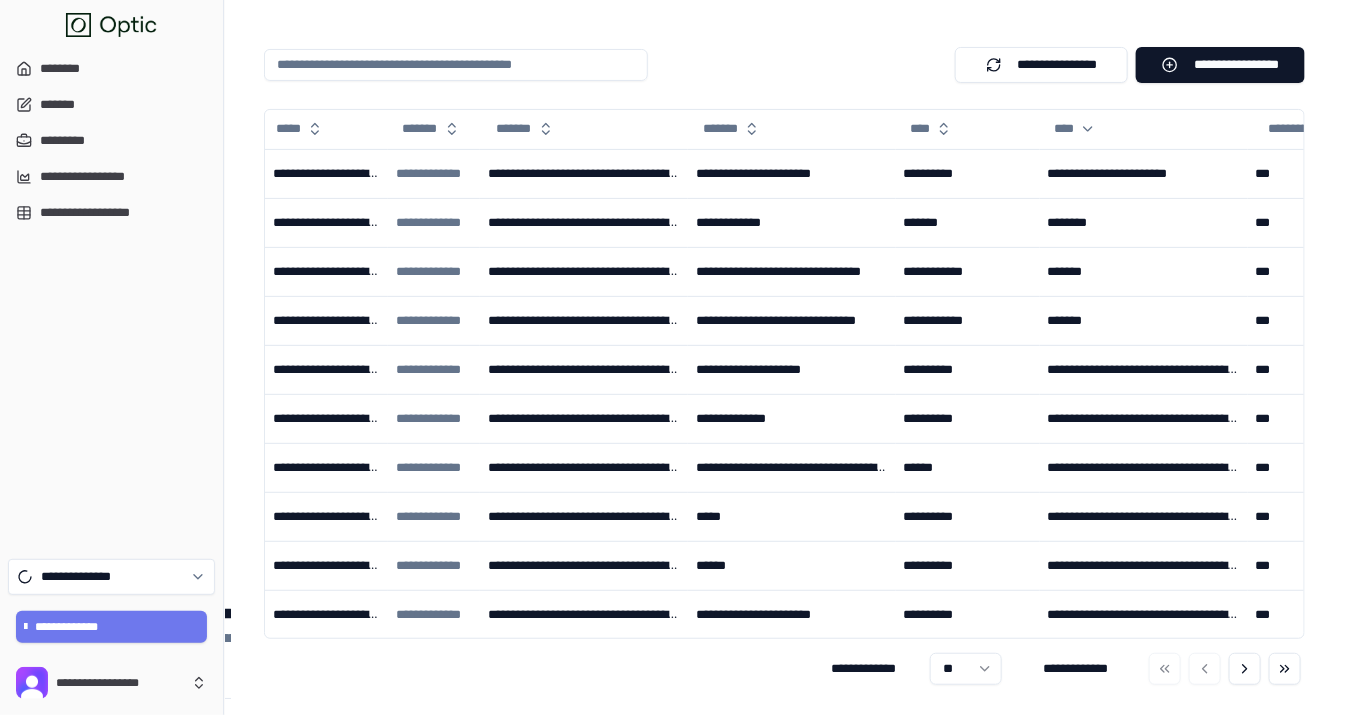 scroll, scrollTop: 132, scrollLeft: 0, axis: vertical 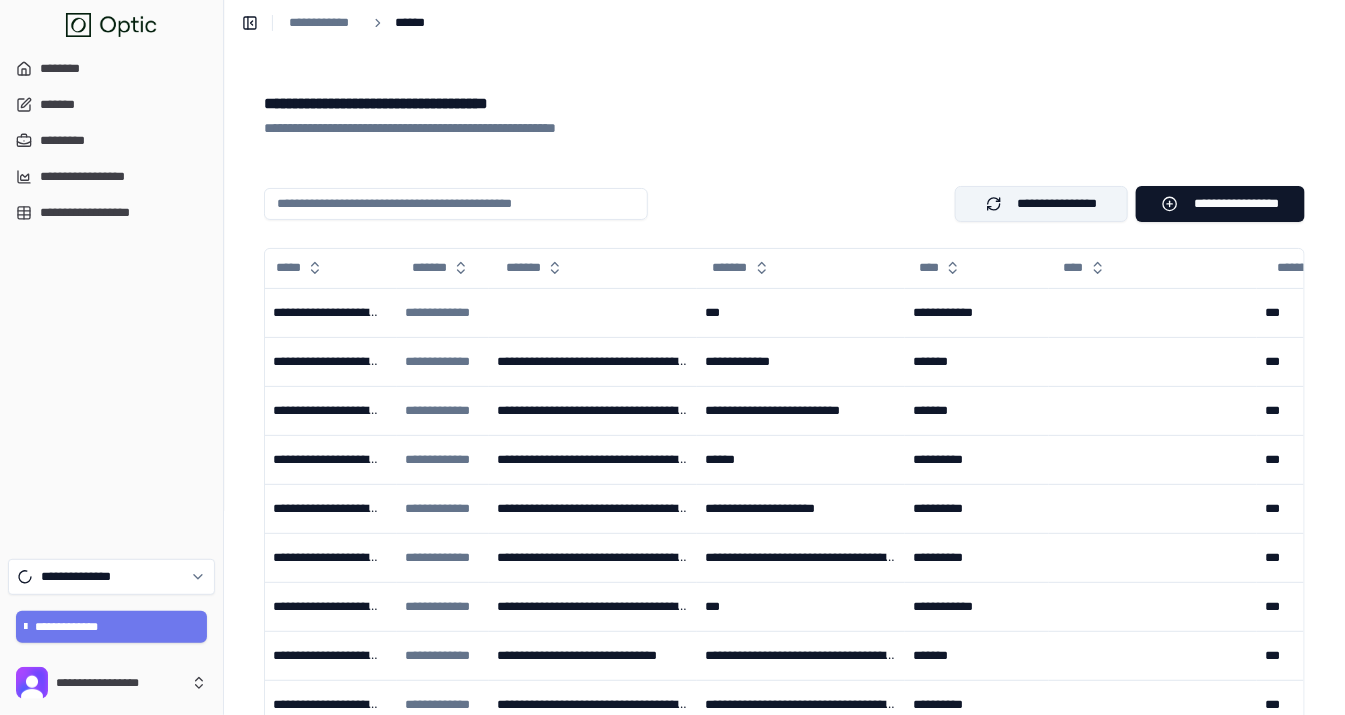 click on "**********" at bounding box center (1041, 204) 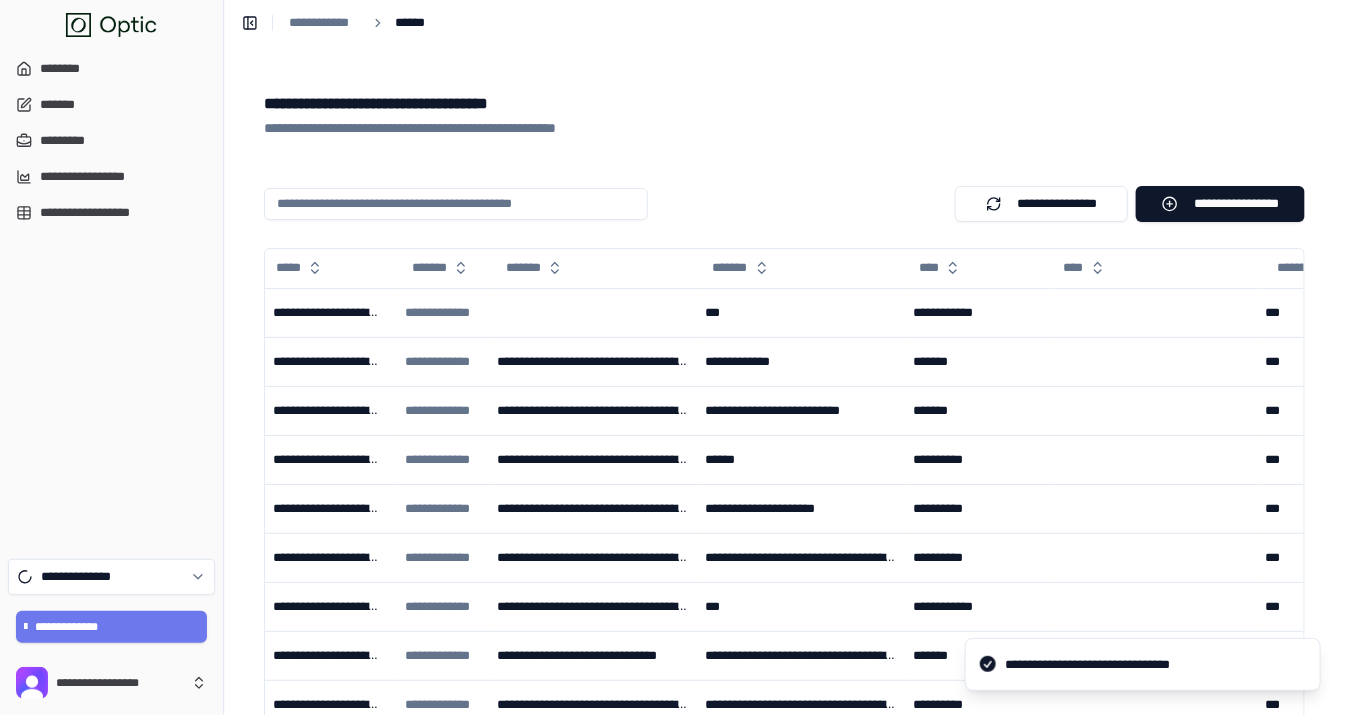 click at bounding box center (456, 204) 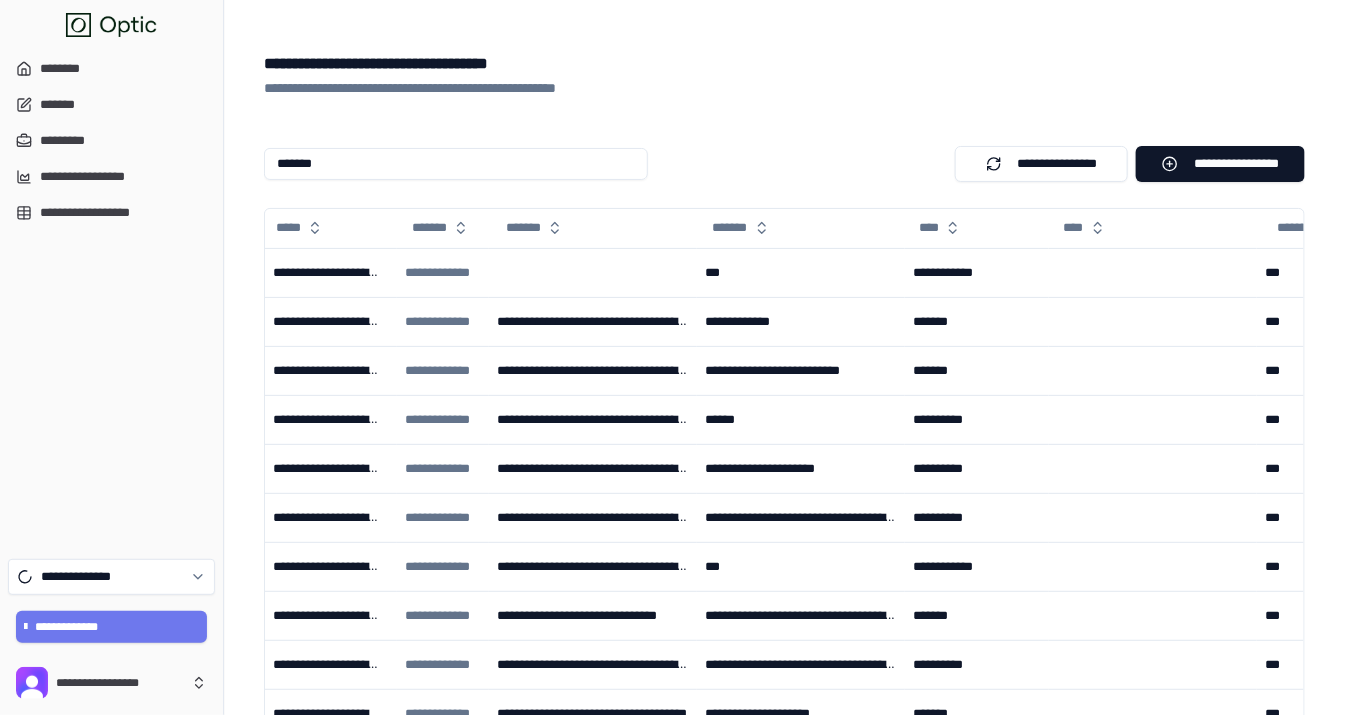 scroll, scrollTop: 0, scrollLeft: 0, axis: both 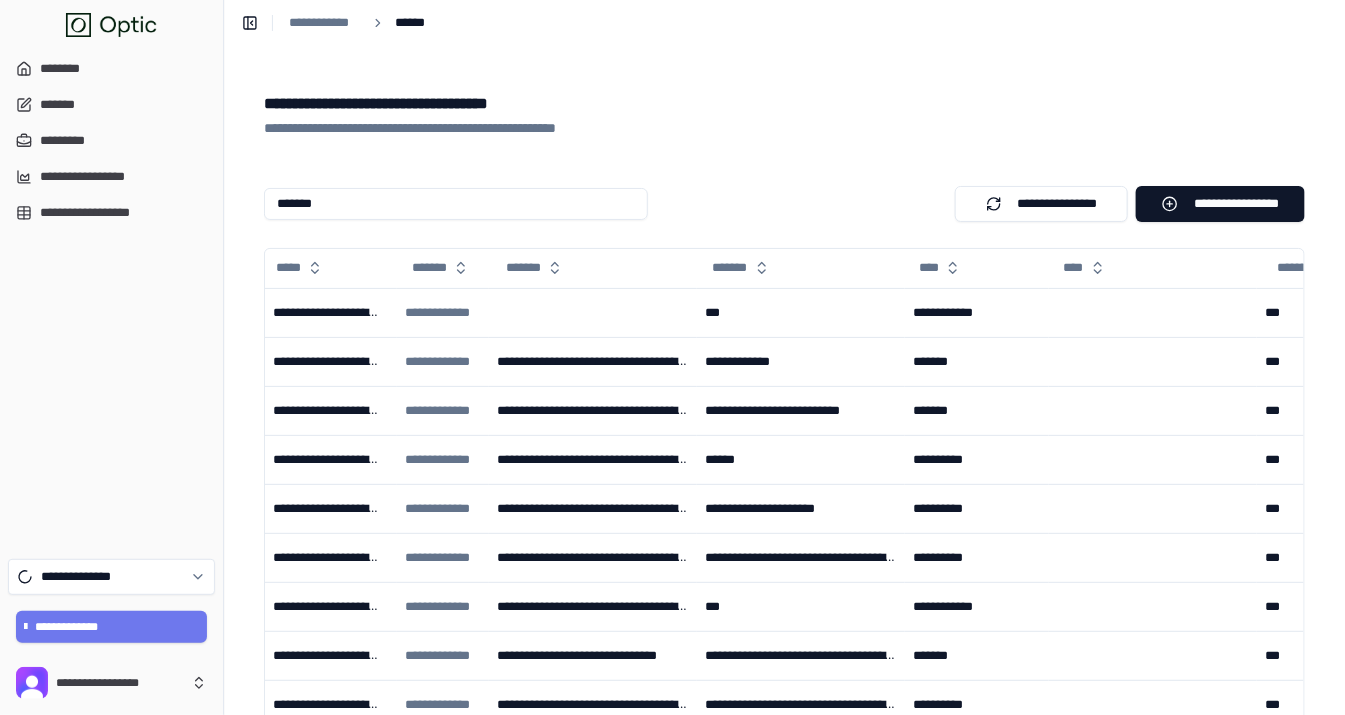 type on "*******" 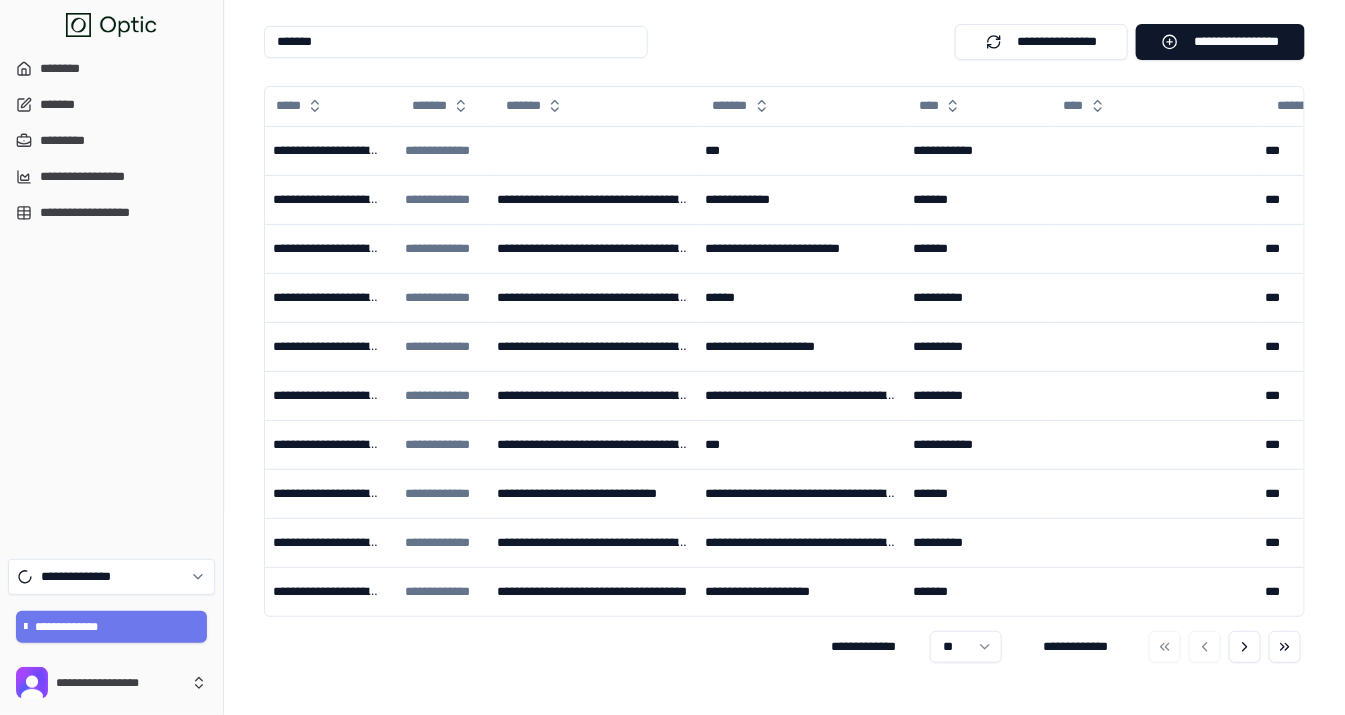 scroll, scrollTop: 0, scrollLeft: 0, axis: both 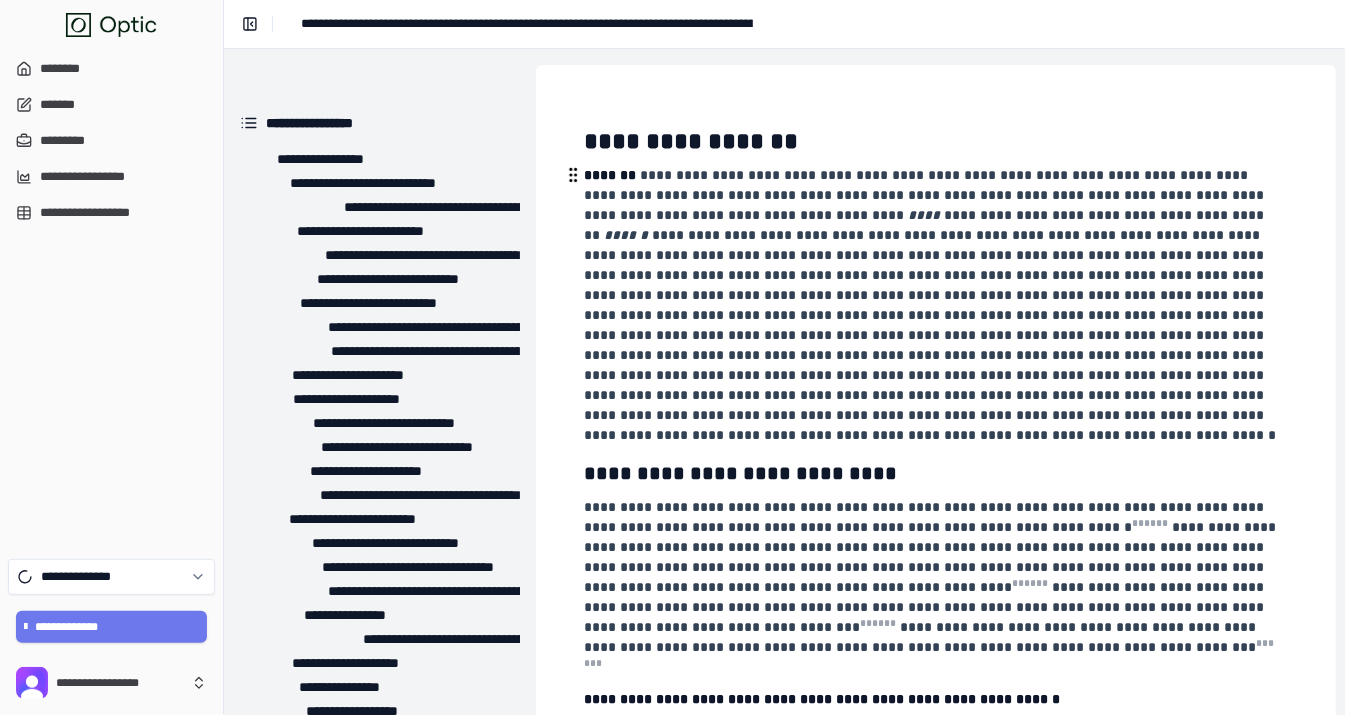 click on "**********" at bounding box center [934, 305] 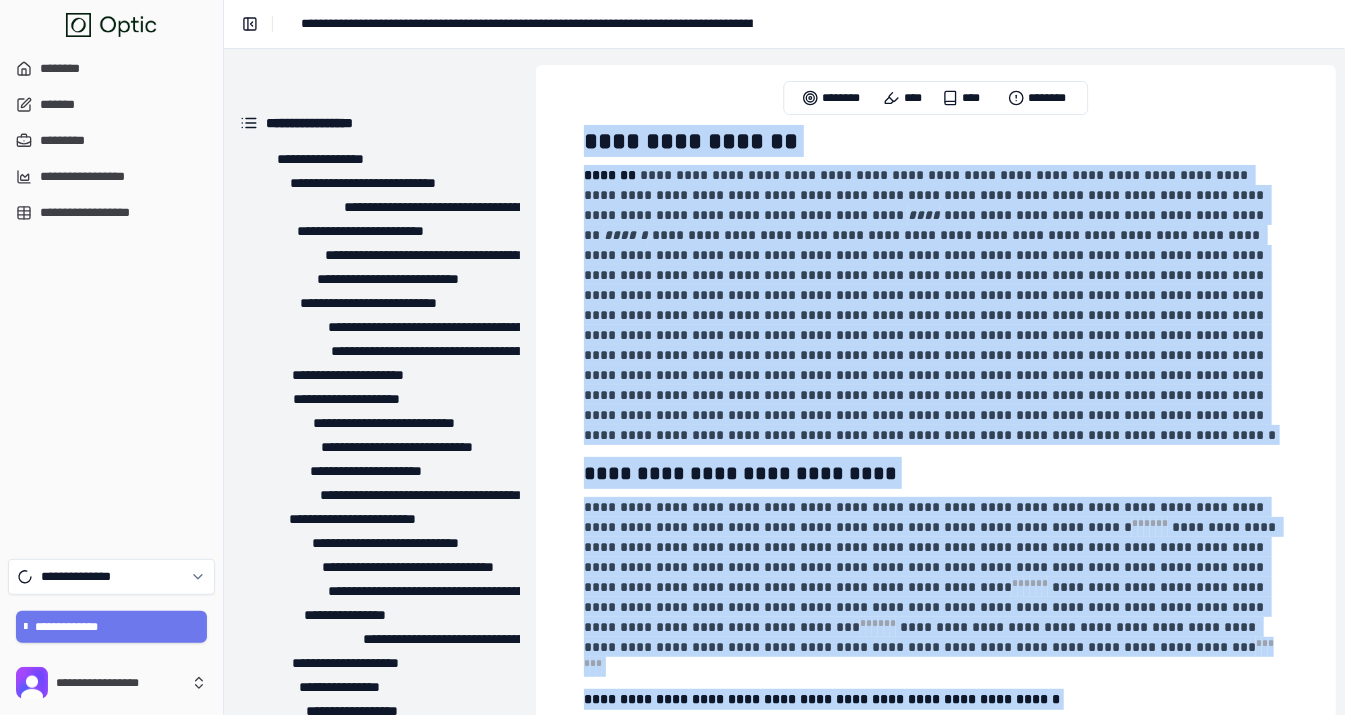 copy on "**********" 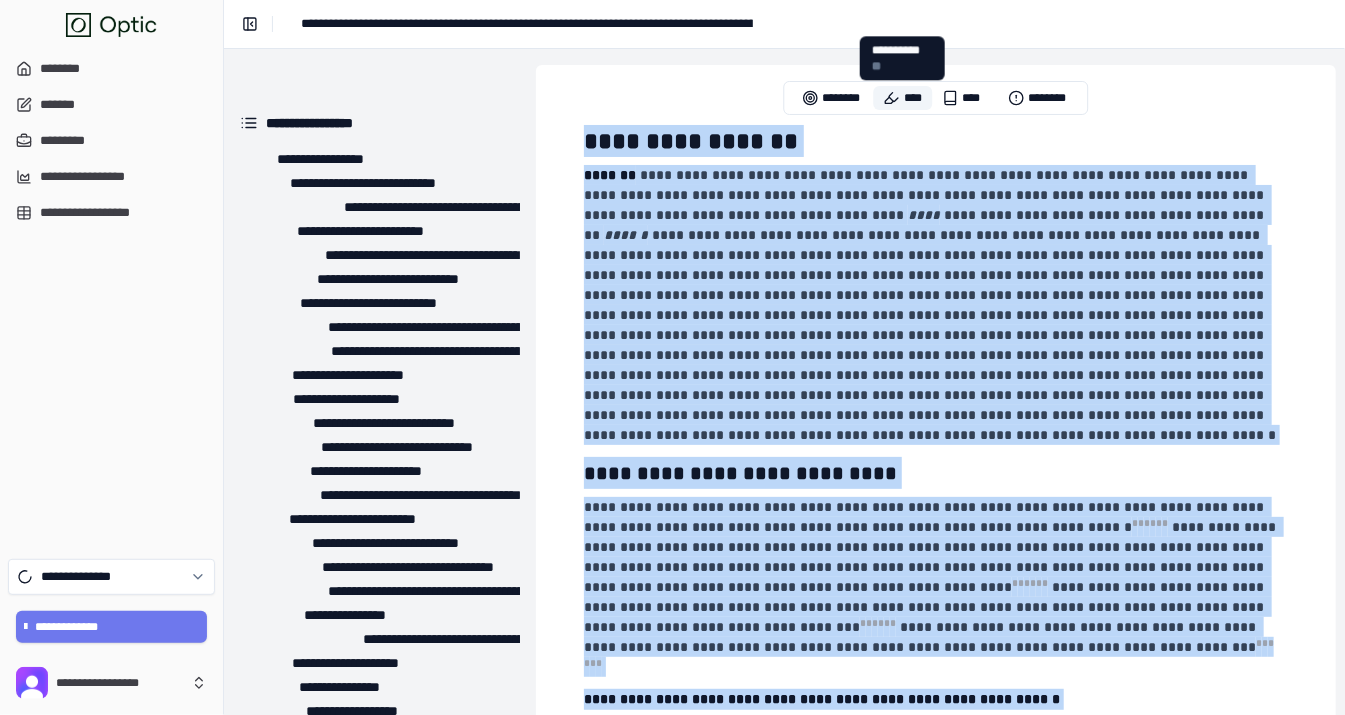 click on "****" at bounding box center (903, 98) 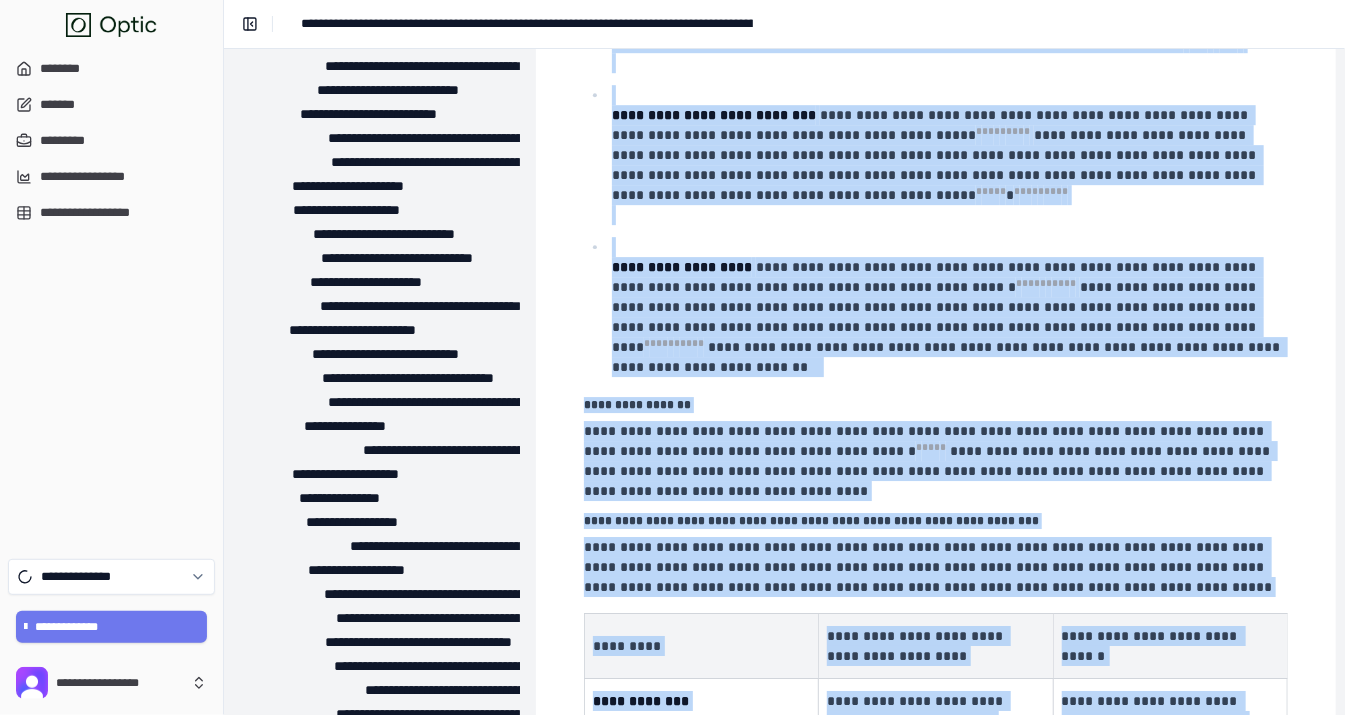 scroll, scrollTop: 26894, scrollLeft: 0, axis: vertical 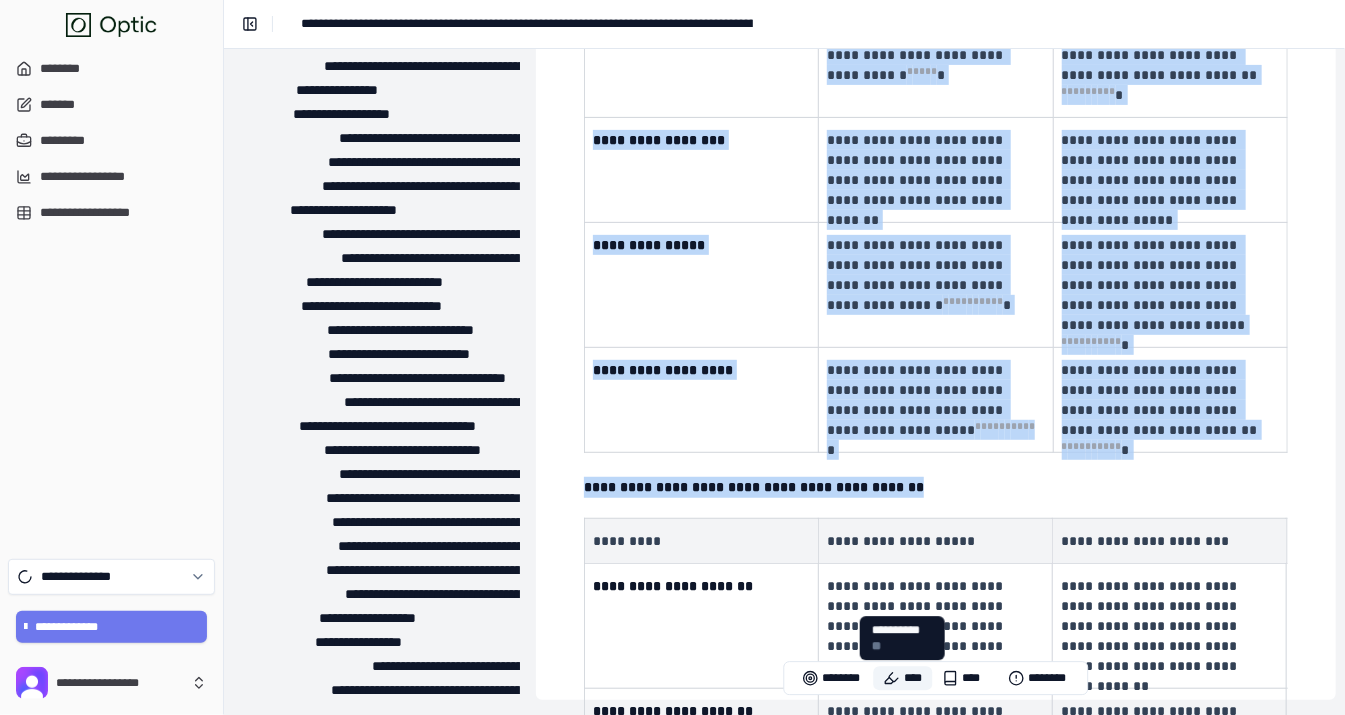 click on "****" at bounding box center (903, 678) 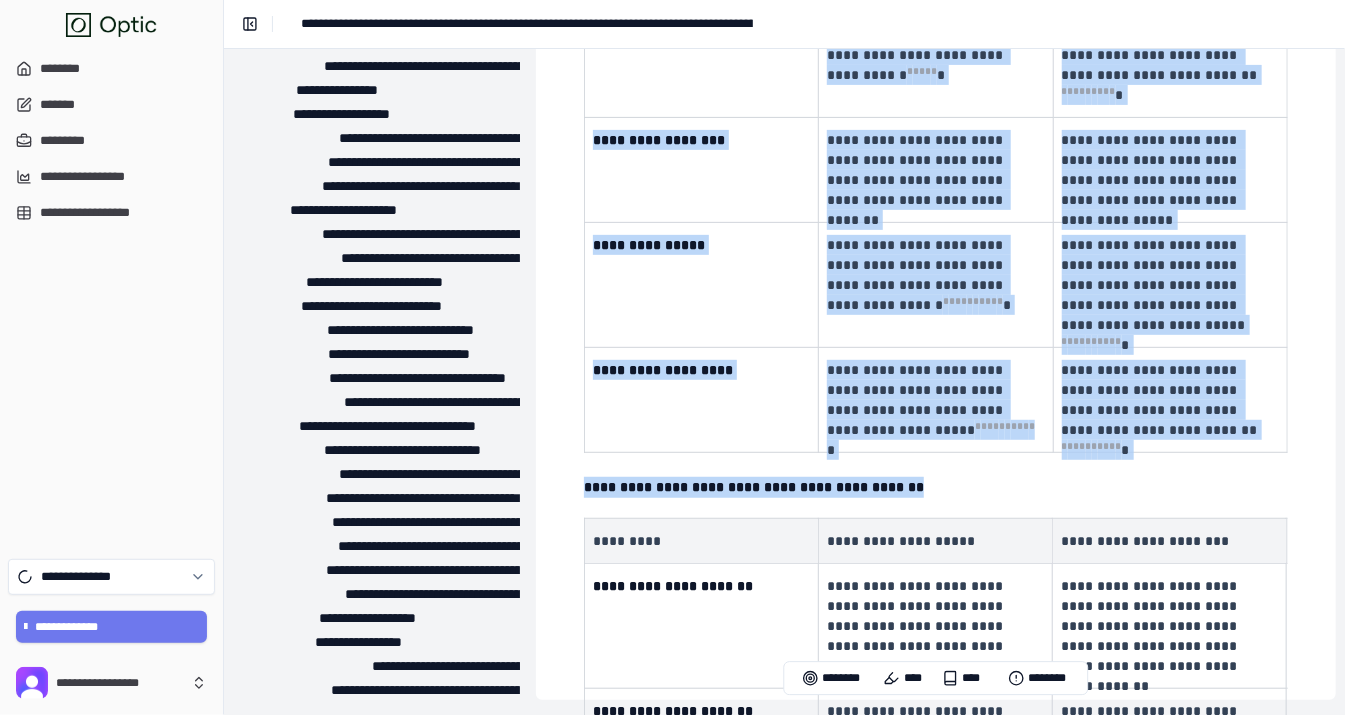 click on "**********" at bounding box center (936, 913) 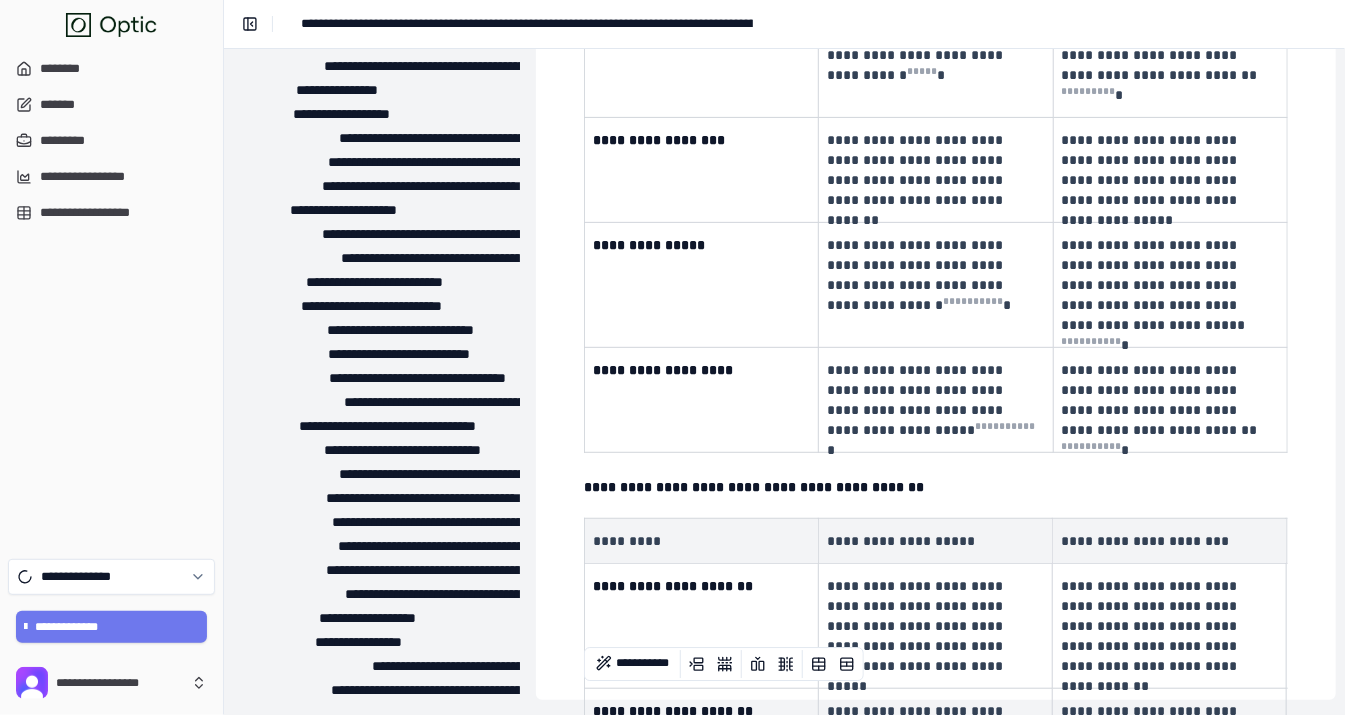click on "**********" at bounding box center (936, -13065) 